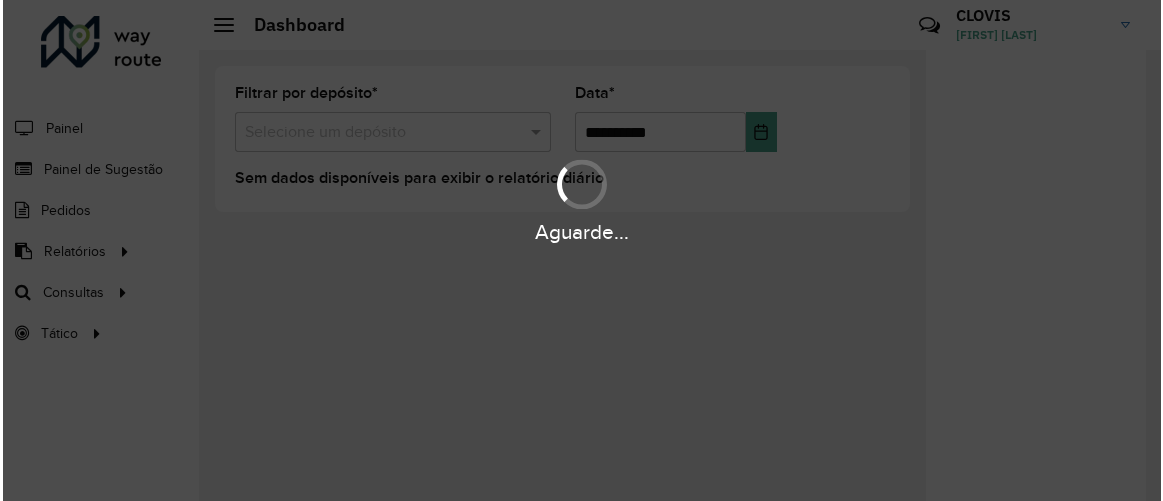 scroll, scrollTop: 0, scrollLeft: 0, axis: both 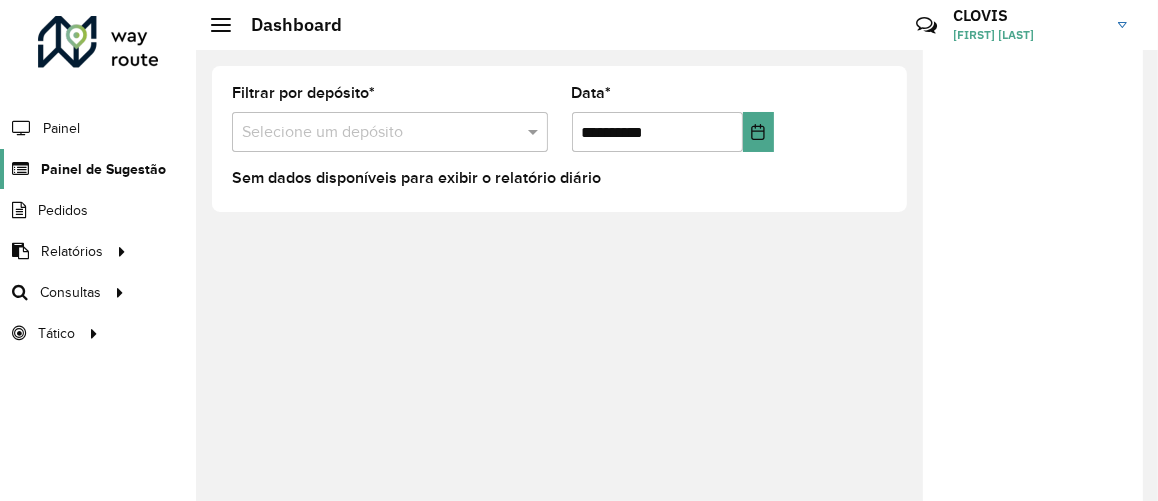 click on "Painel de Sugestão" 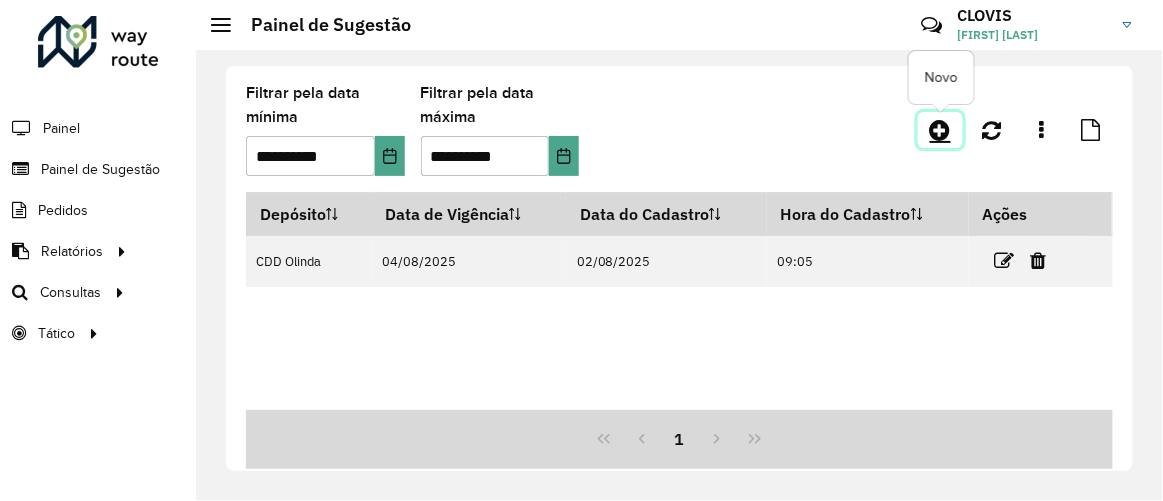 click 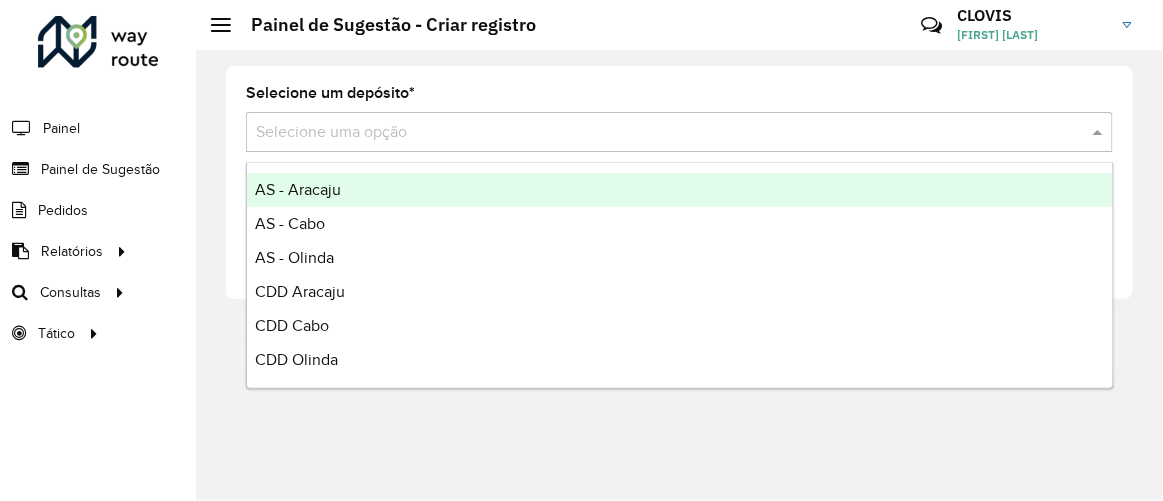 click at bounding box center (659, 133) 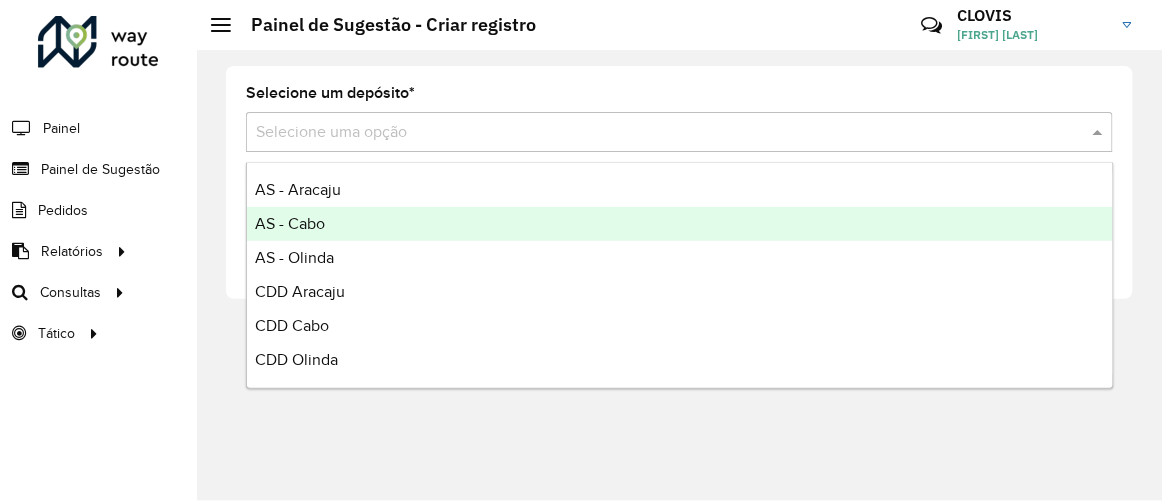 click on "AS - Cabo" at bounding box center [290, 223] 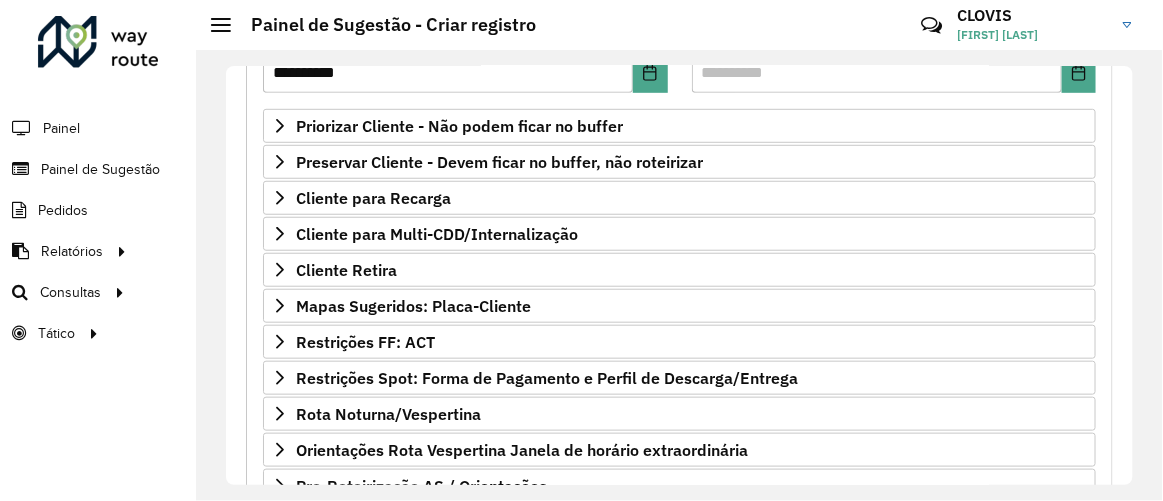 scroll, scrollTop: 483, scrollLeft: 0, axis: vertical 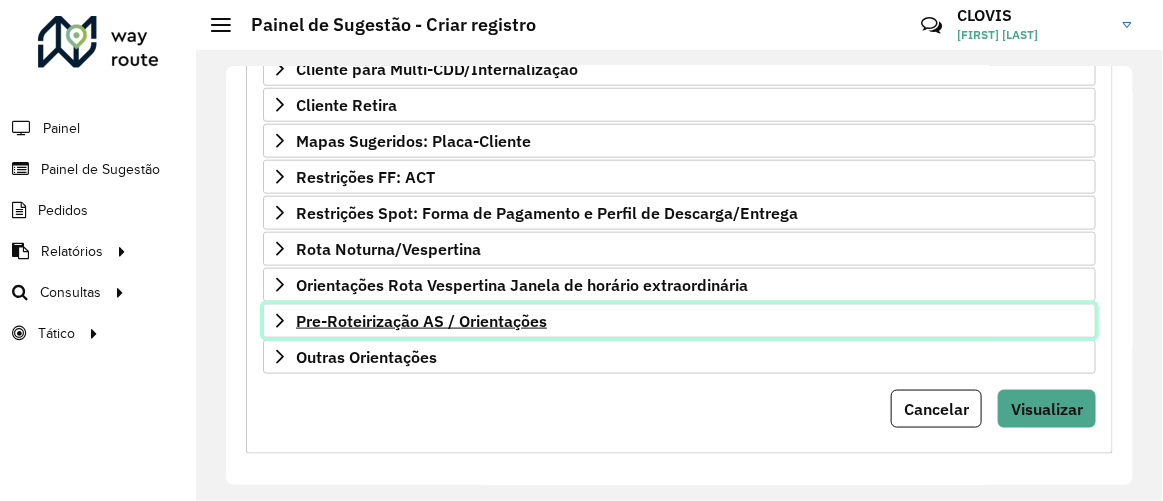 click on "Pre-Roteirização AS / Orientações" at bounding box center (421, 321) 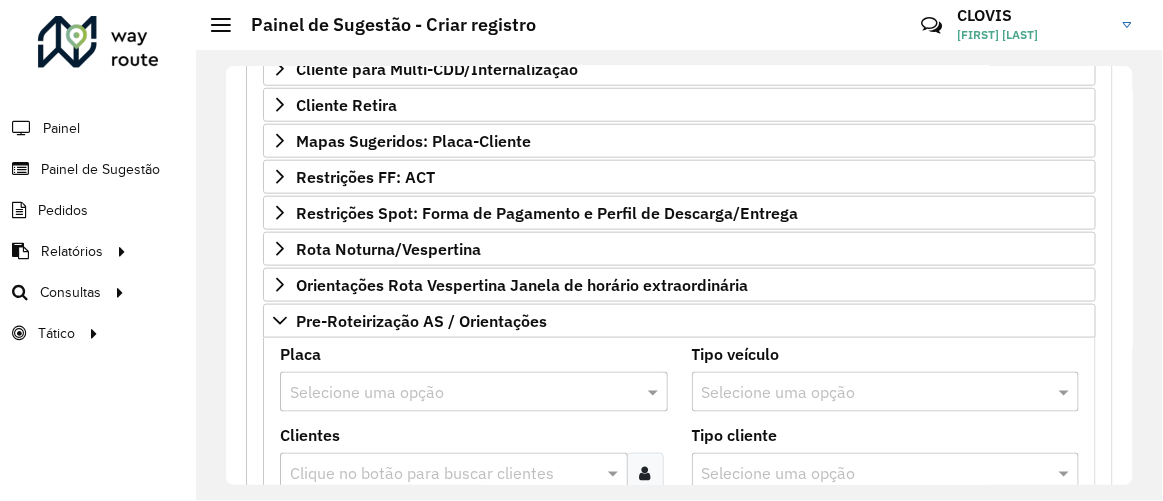 click at bounding box center [444, 474] 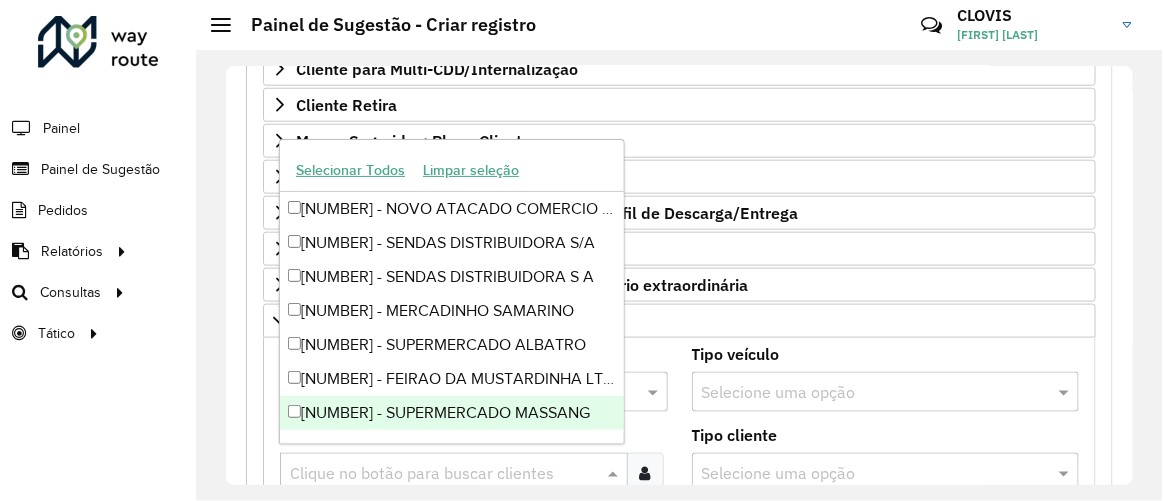 click on "**********" 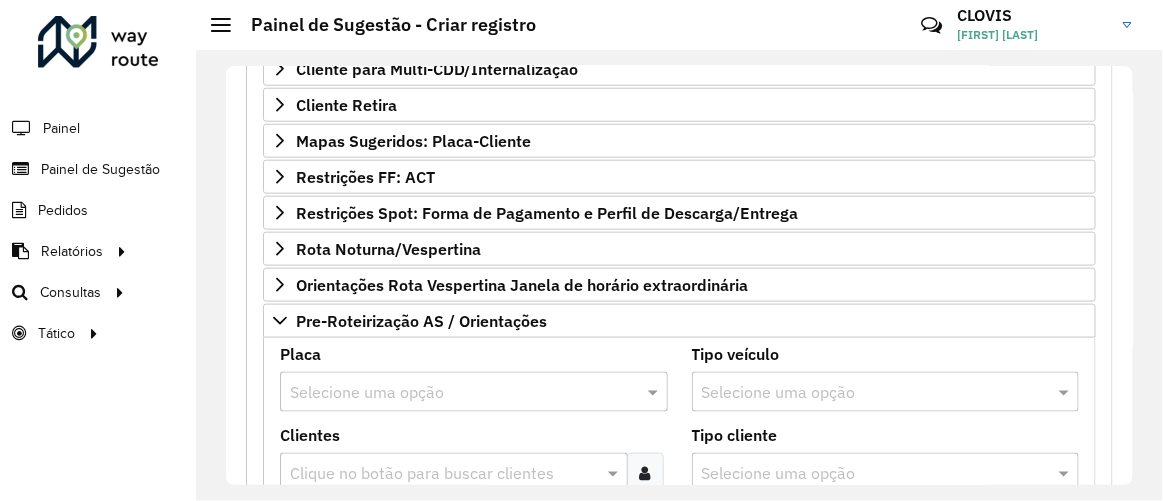 click at bounding box center (454, 393) 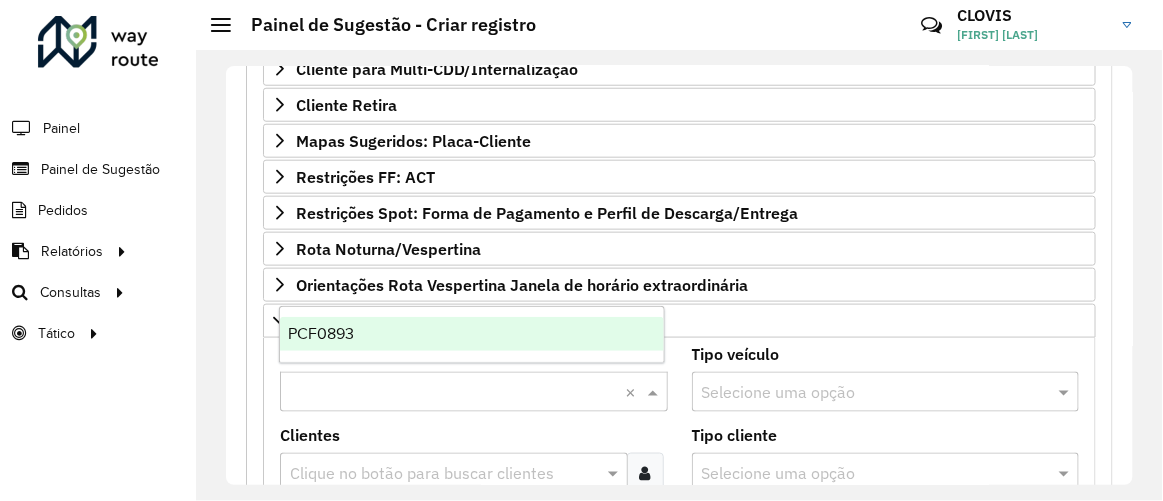 type on "*******" 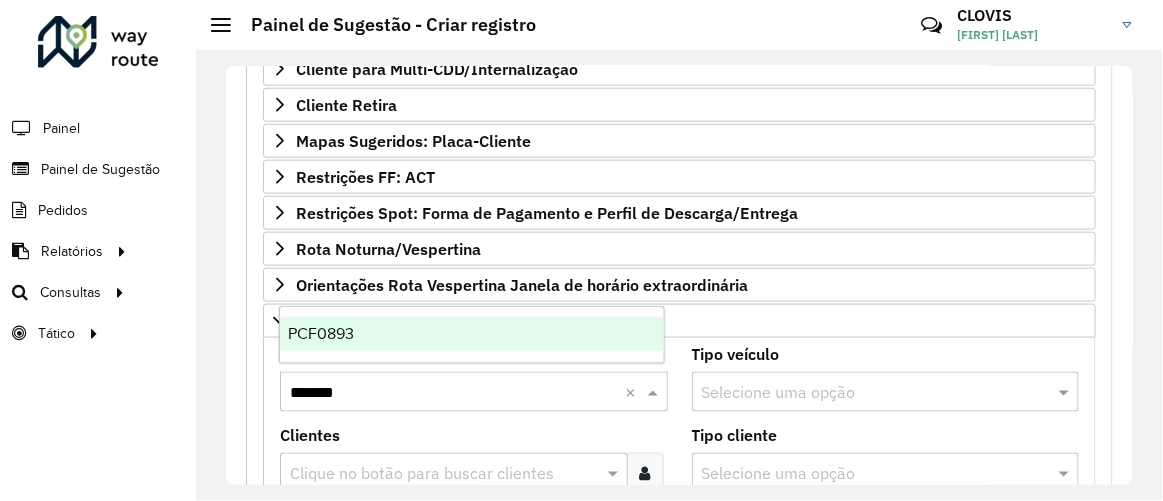 type 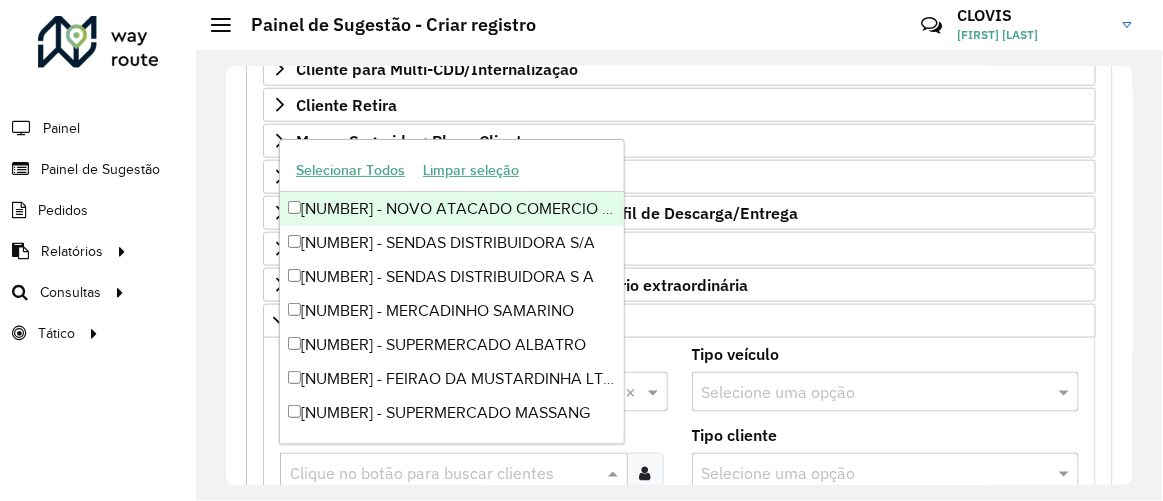 click at bounding box center (444, 474) 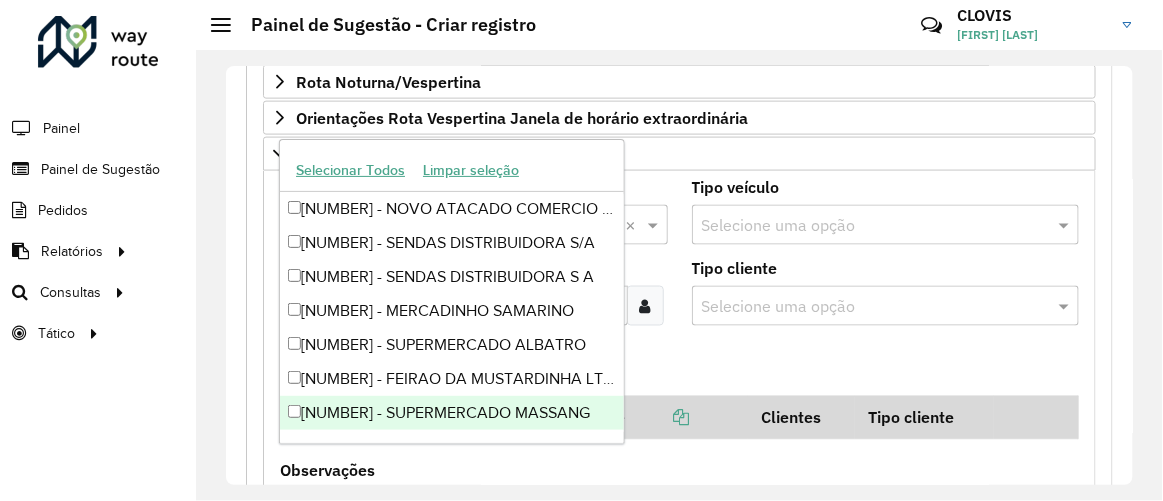 scroll, scrollTop: 652, scrollLeft: 0, axis: vertical 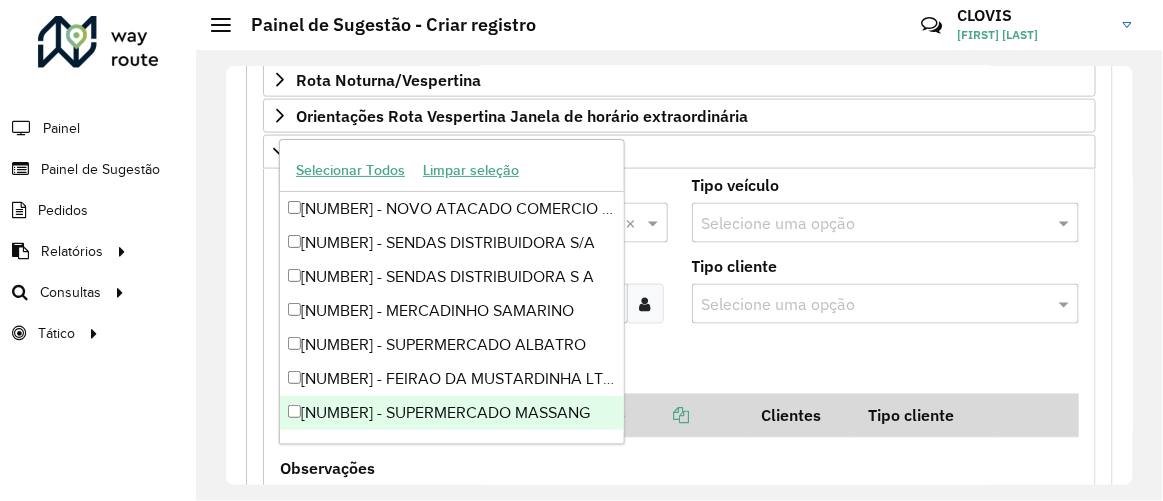 click on "Adicionar" at bounding box center (679, 367) 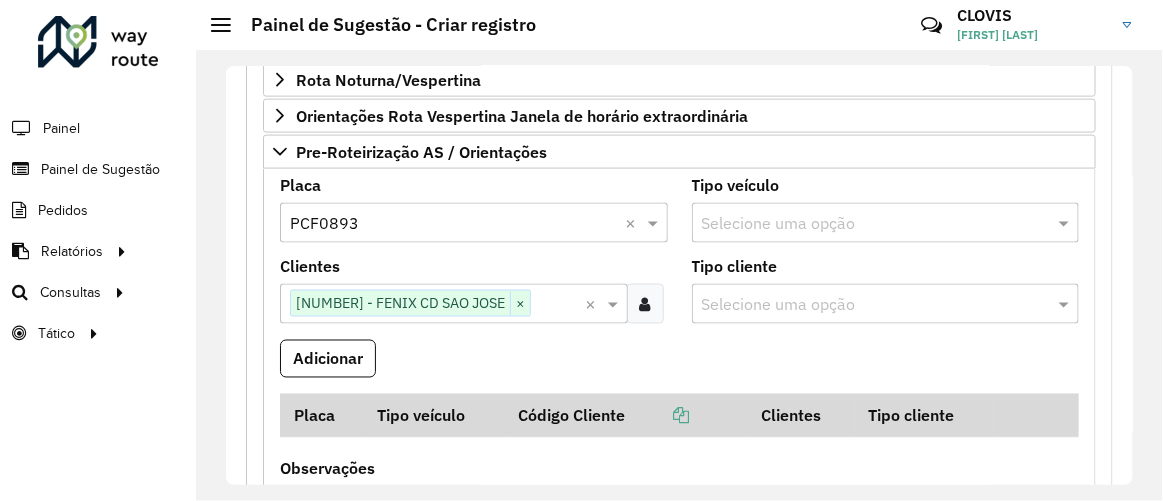 drag, startPoint x: 302, startPoint y: 349, endPoint x: 519, endPoint y: 517, distance: 274.43213 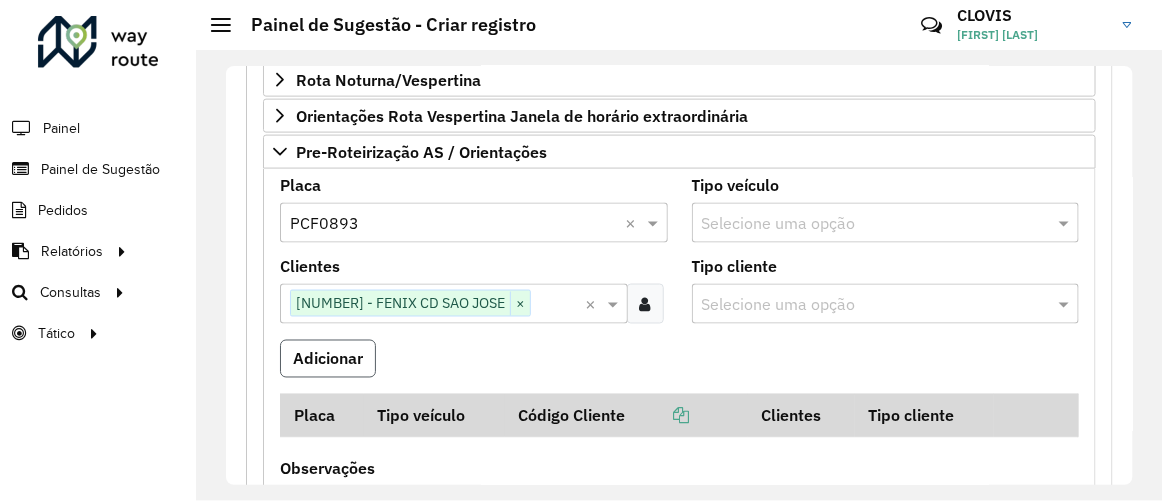 click on "Adicionar" at bounding box center [328, 359] 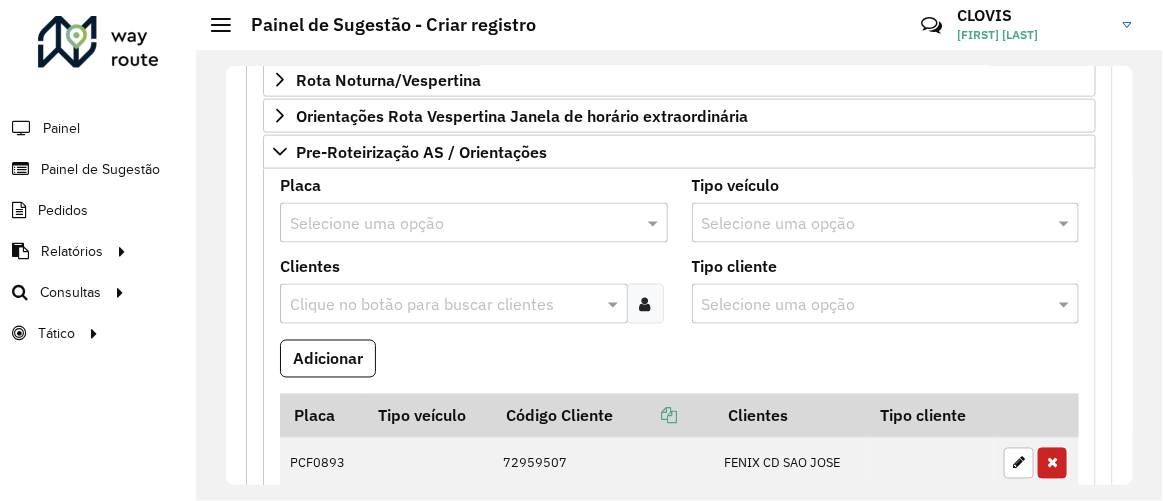 click on "Clique no botão para buscar clientes" at bounding box center [454, 304] 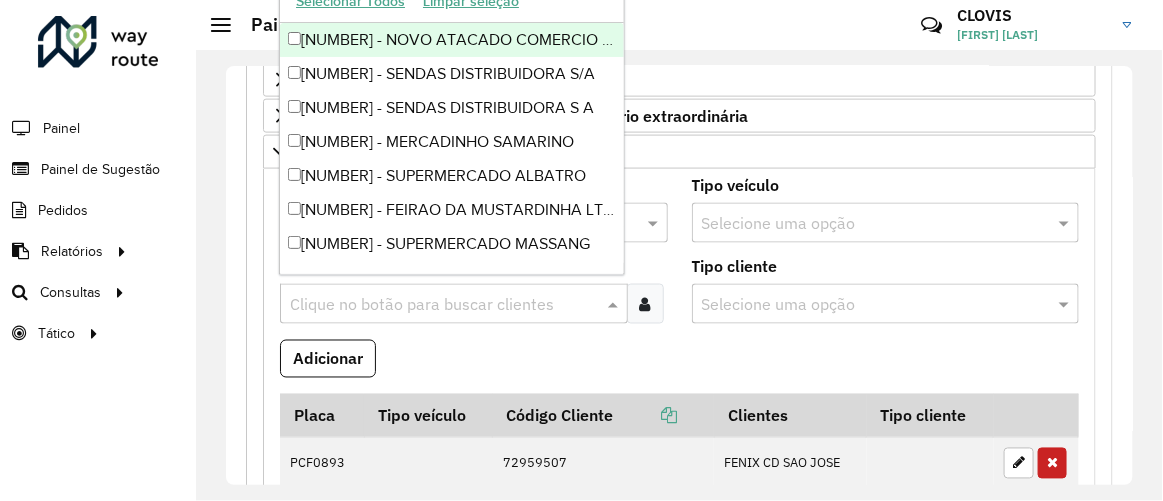 paste on "*****" 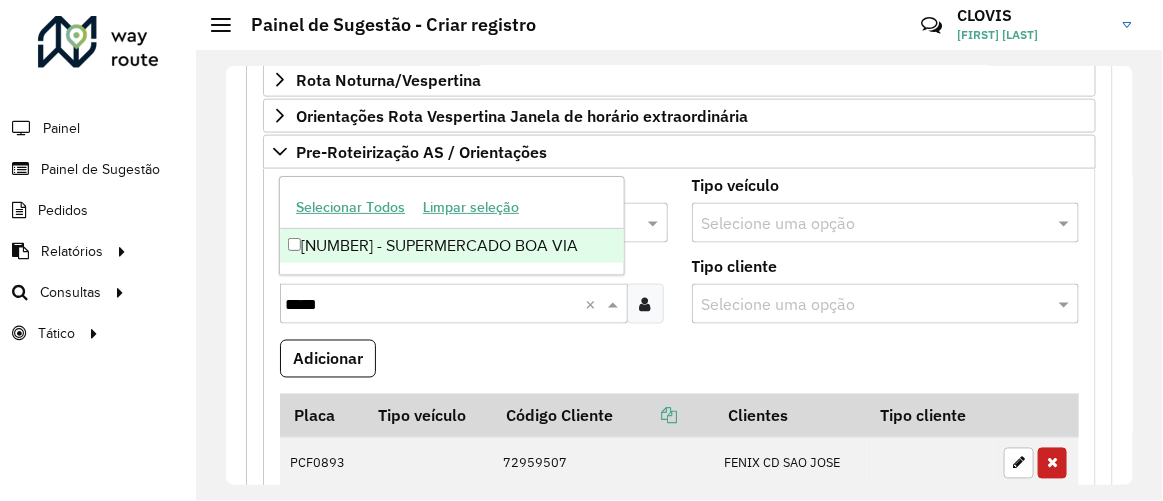 type 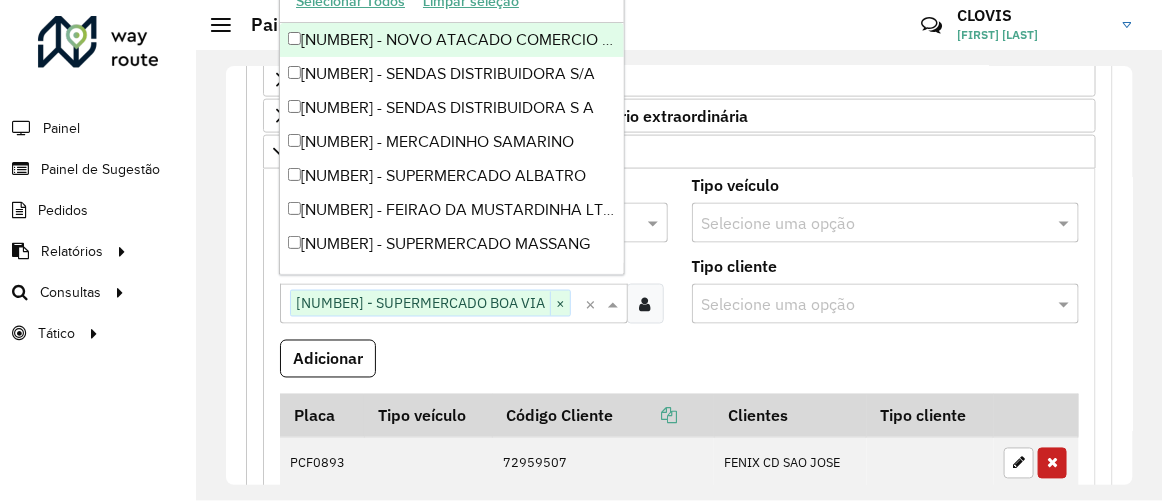 click on "Clientes  Clique no botão para buscar clientes [NUMBER] - SUPERMERCADO BOA VIA × ×" at bounding box center (474, 299) 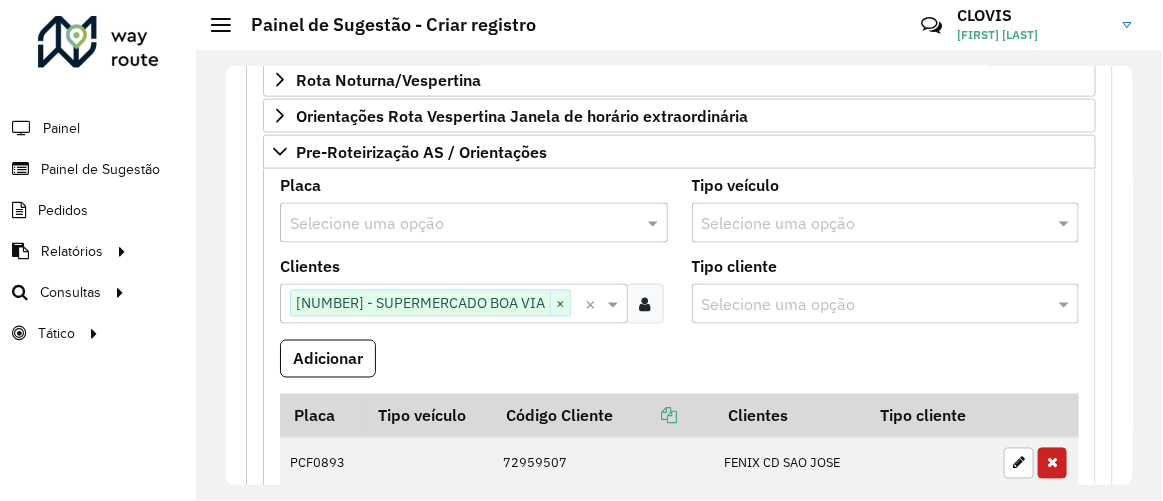 click on "Selecione uma opção" at bounding box center (474, 223) 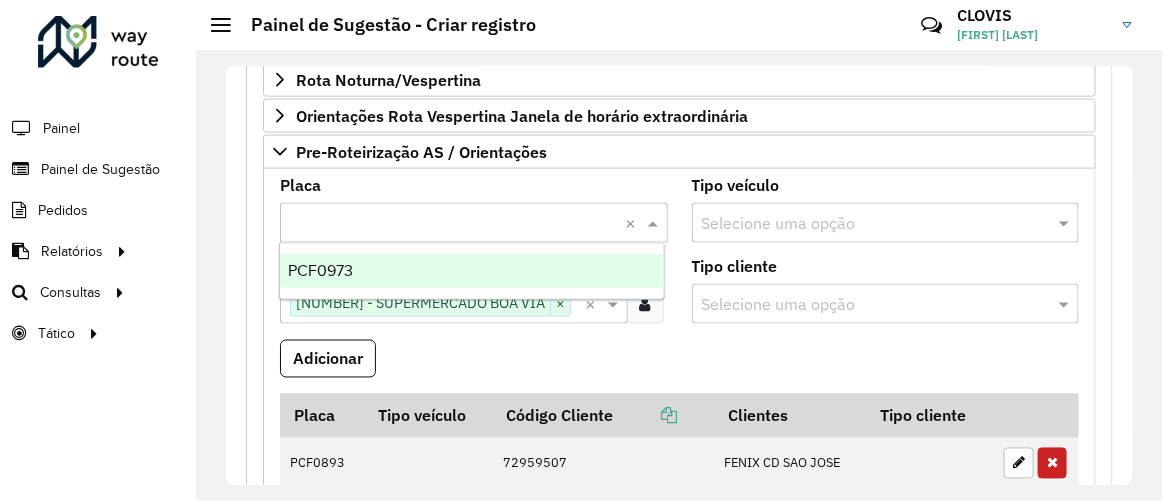 type on "*******" 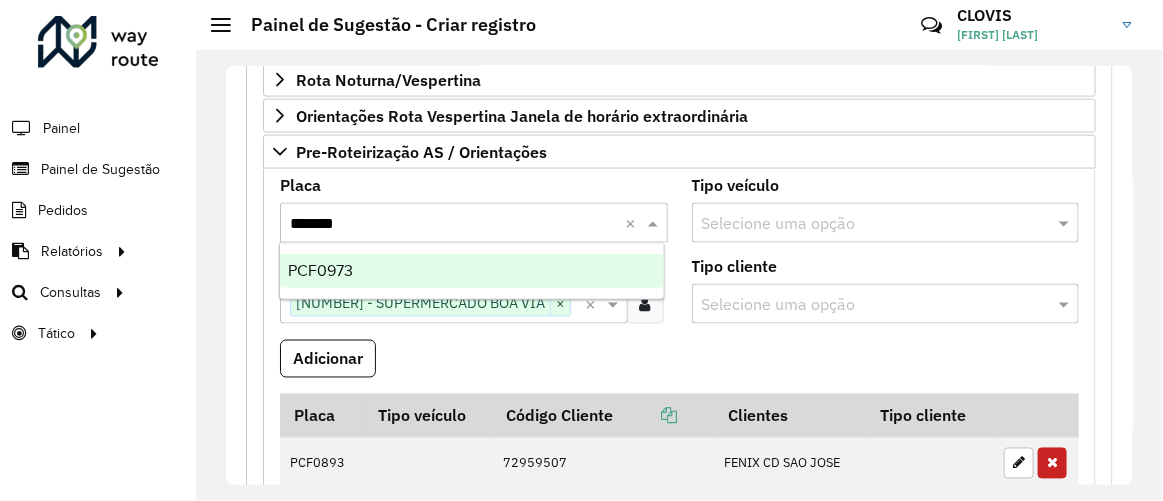 type 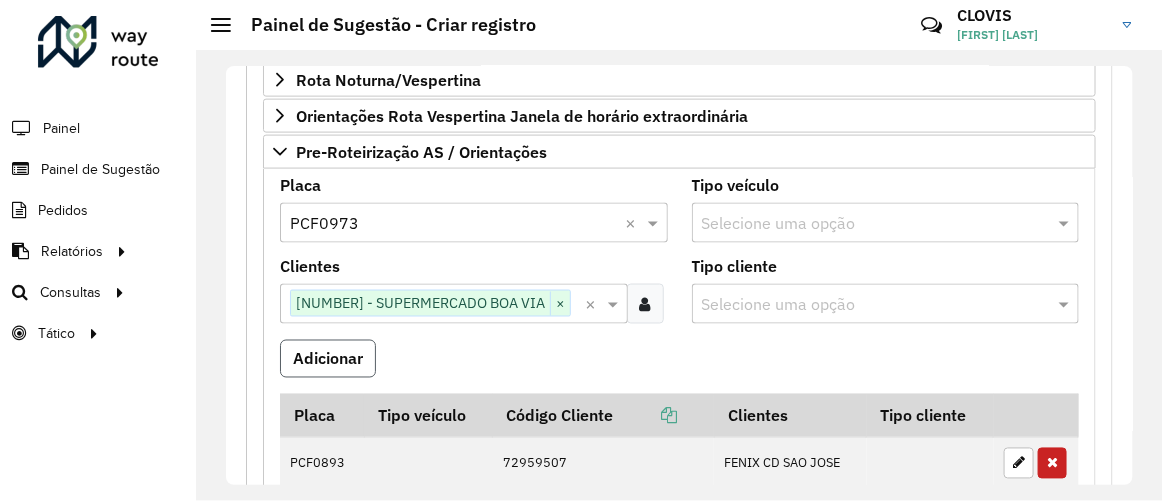 click on "Adicionar" at bounding box center [328, 359] 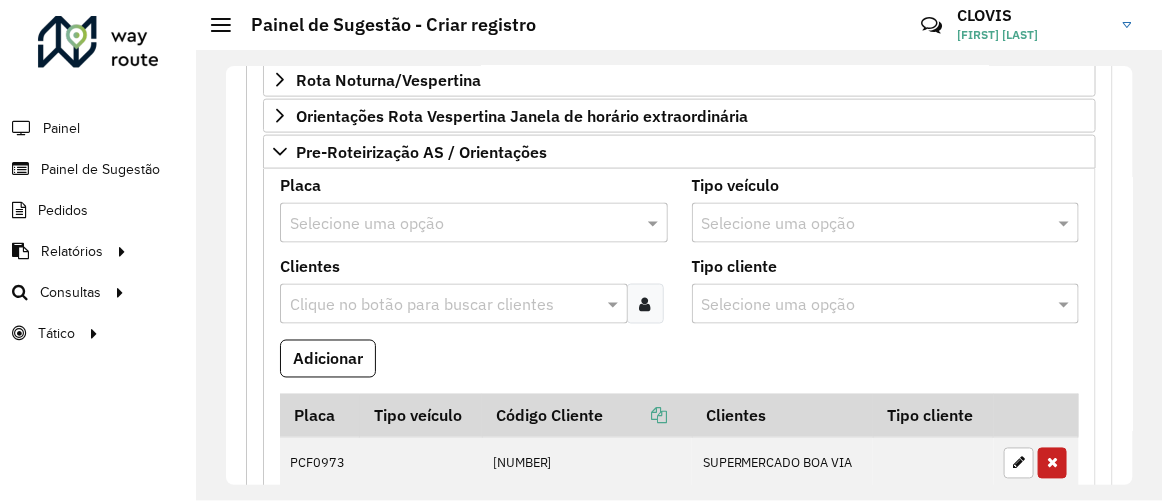 click at bounding box center (444, 305) 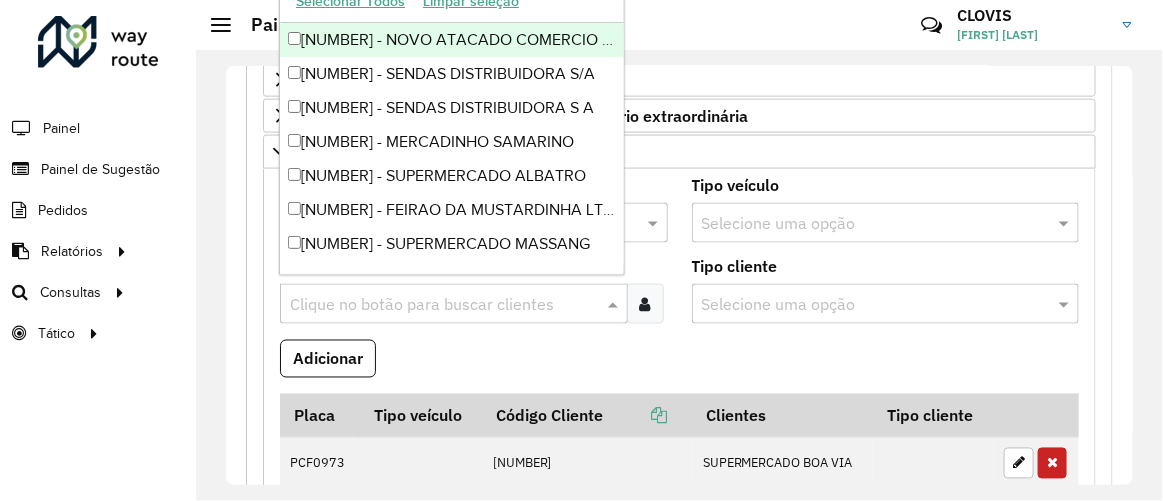 paste on "*******" 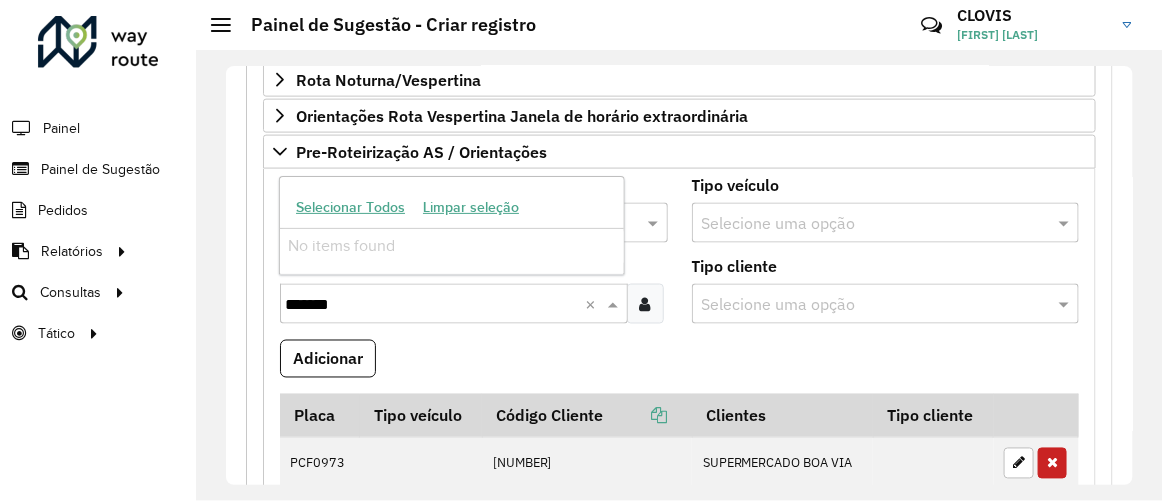 type on "*******" 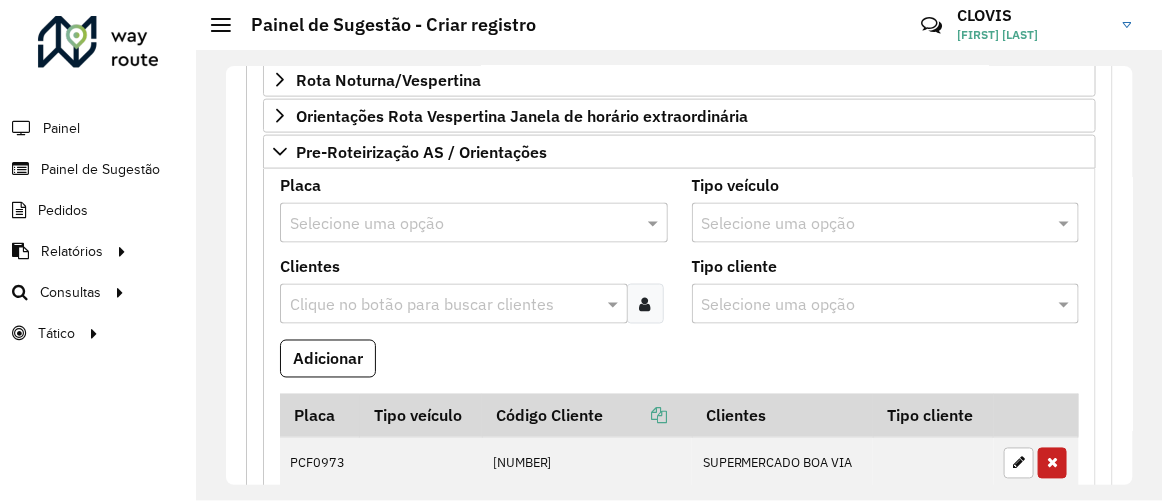 paste on "*******" 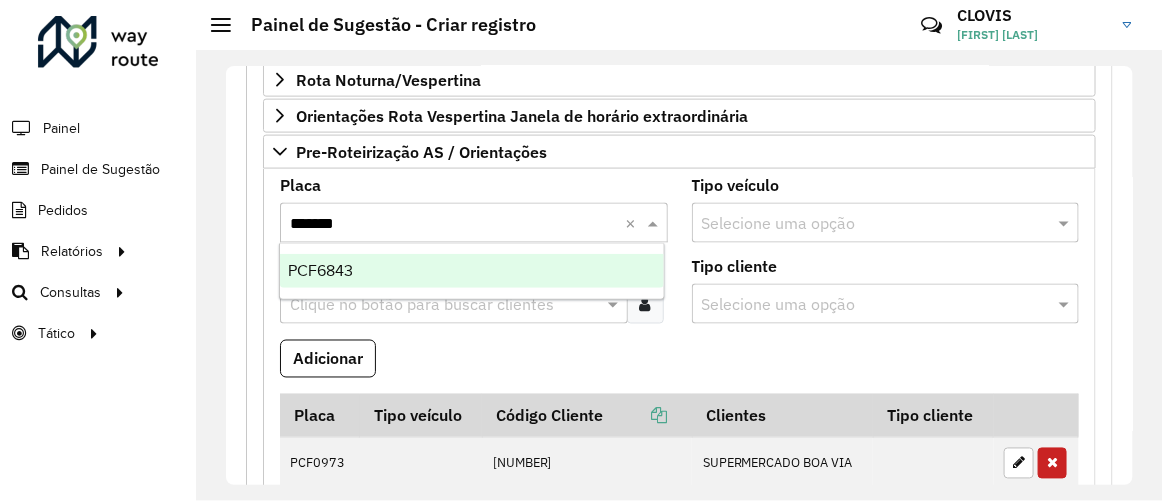 type 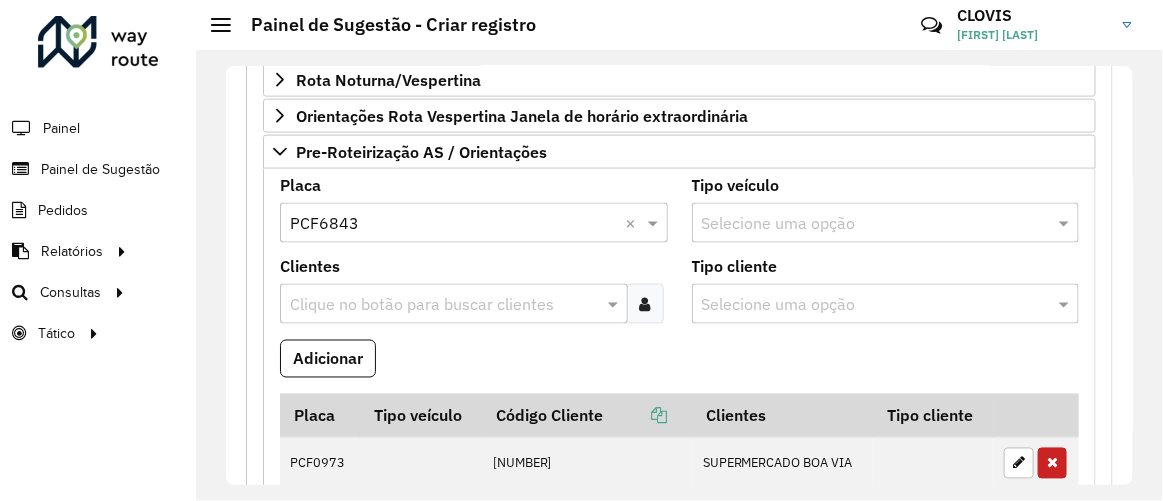 click at bounding box center (444, 305) 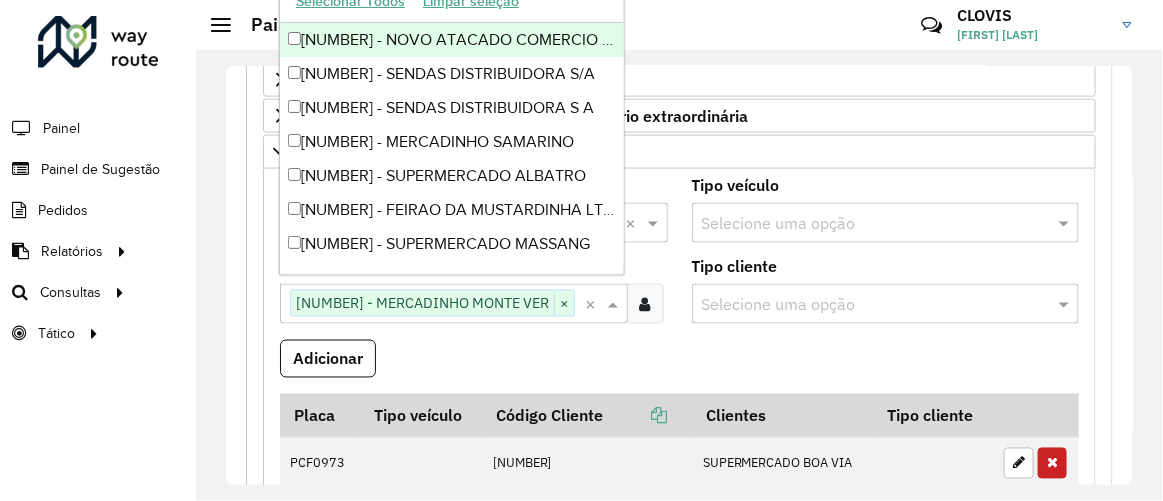 paste on "*****" 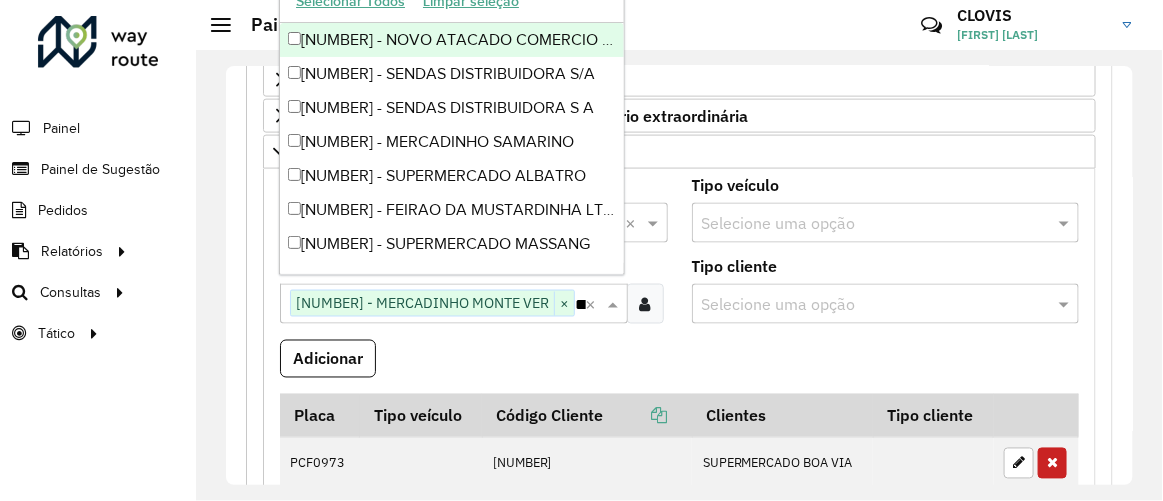 scroll, scrollTop: 0, scrollLeft: 41, axis: horizontal 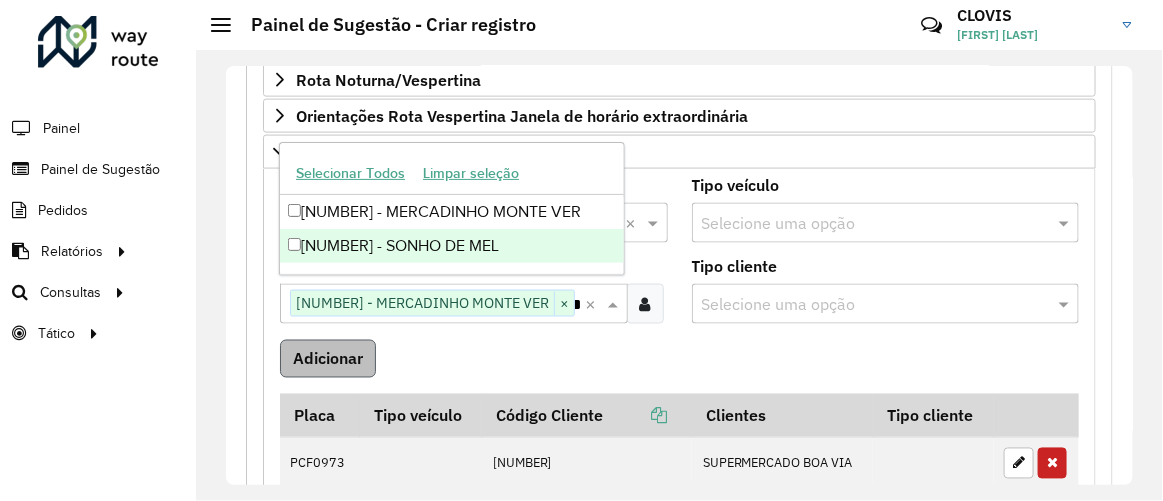 type on "*****" 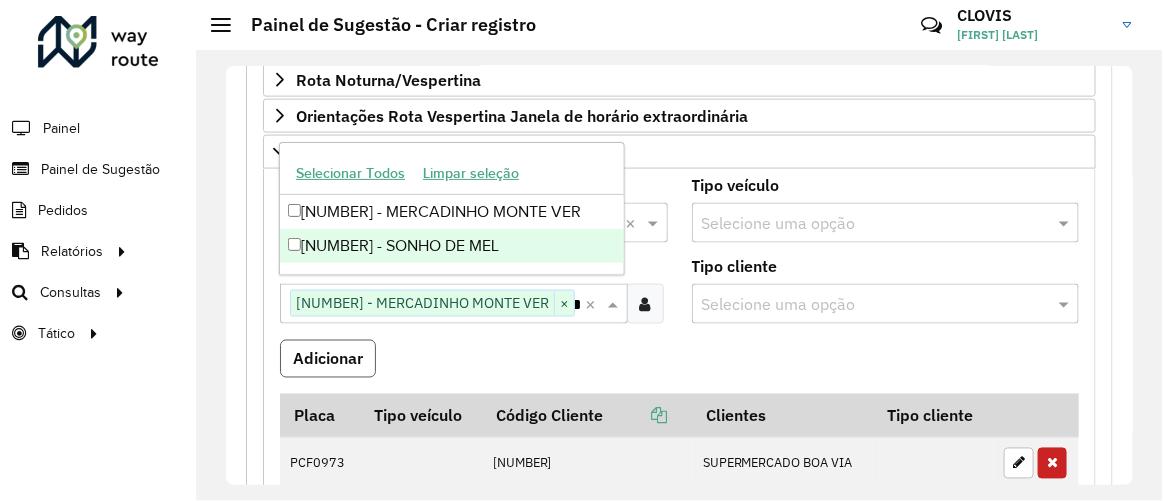 scroll, scrollTop: 0, scrollLeft: 0, axis: both 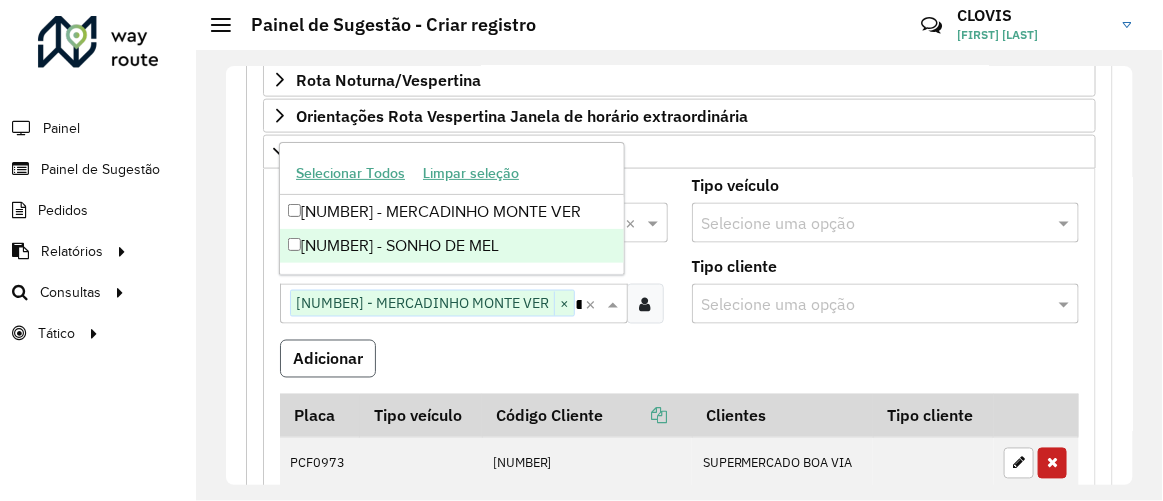 click on "Adicionar" at bounding box center (328, 359) 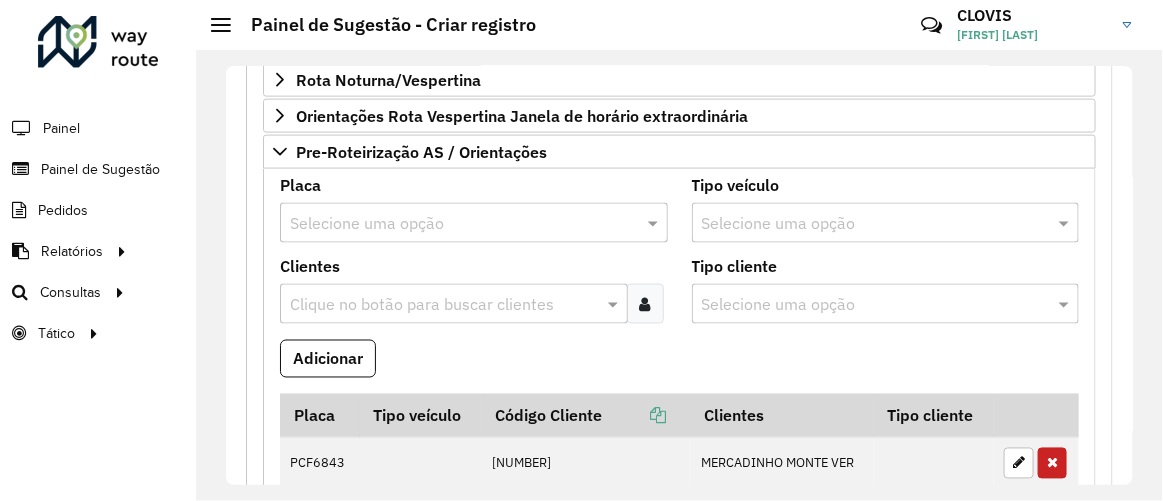 type 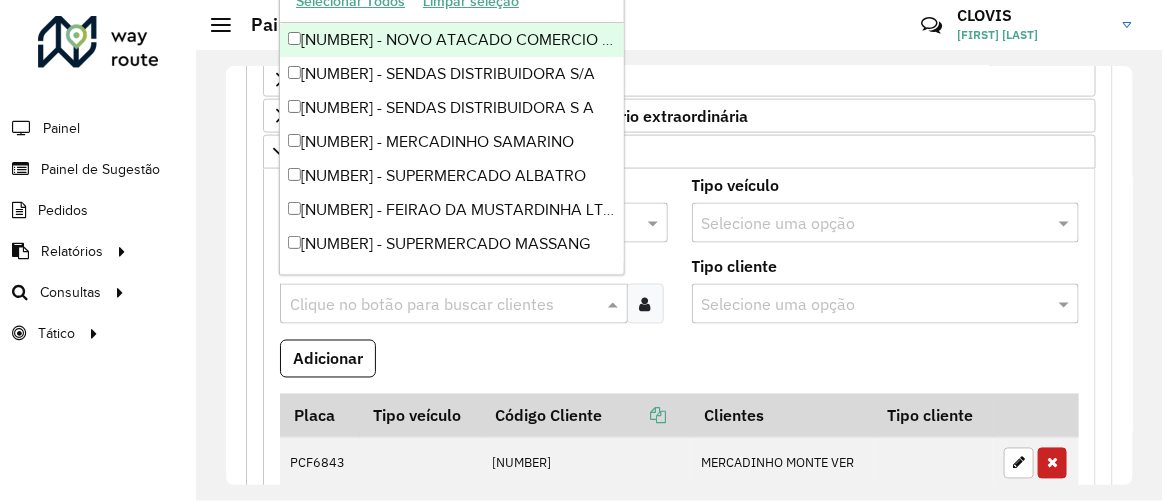 paste on "*****" 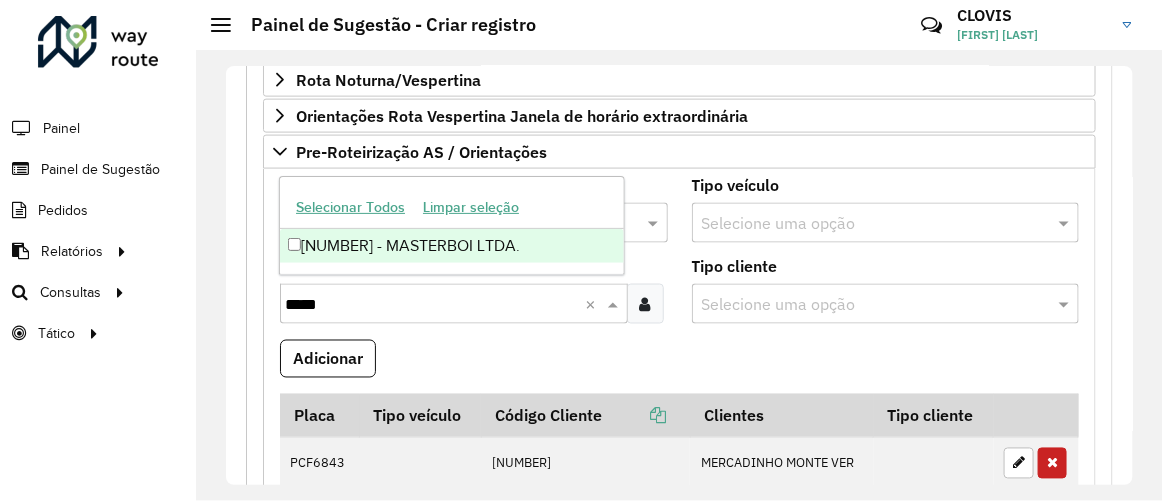 type 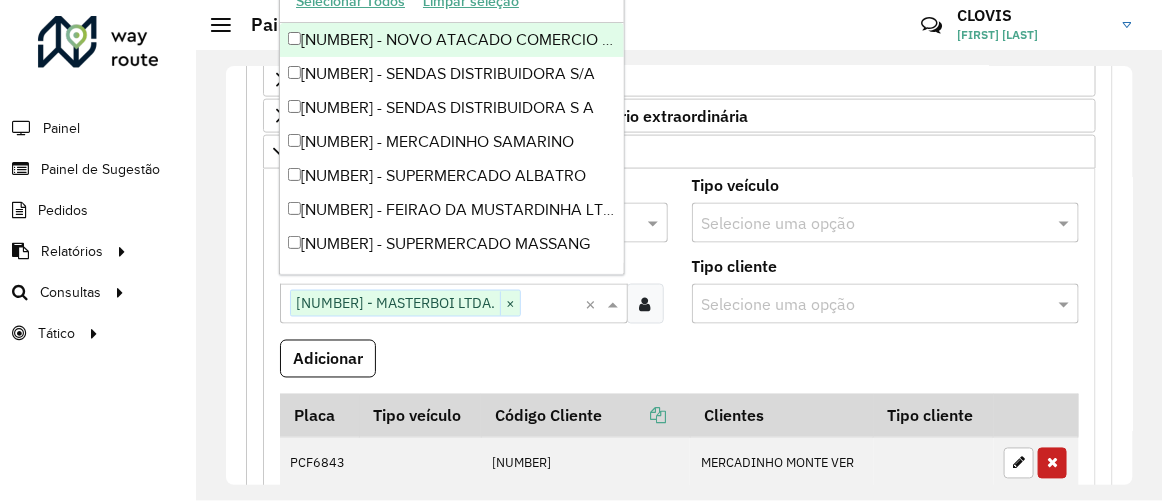click on "Adicionar" at bounding box center (679, 367) 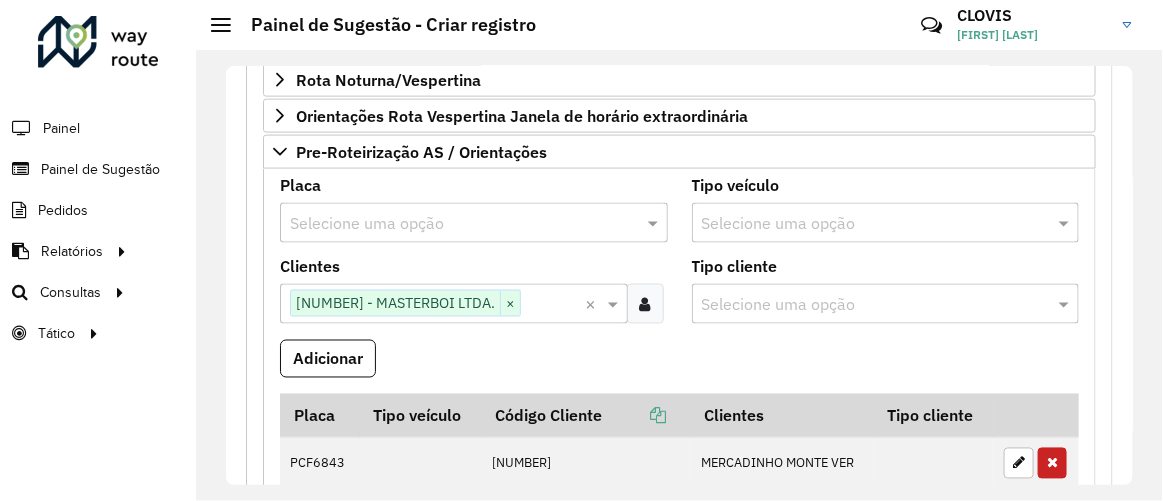 click at bounding box center (454, 224) 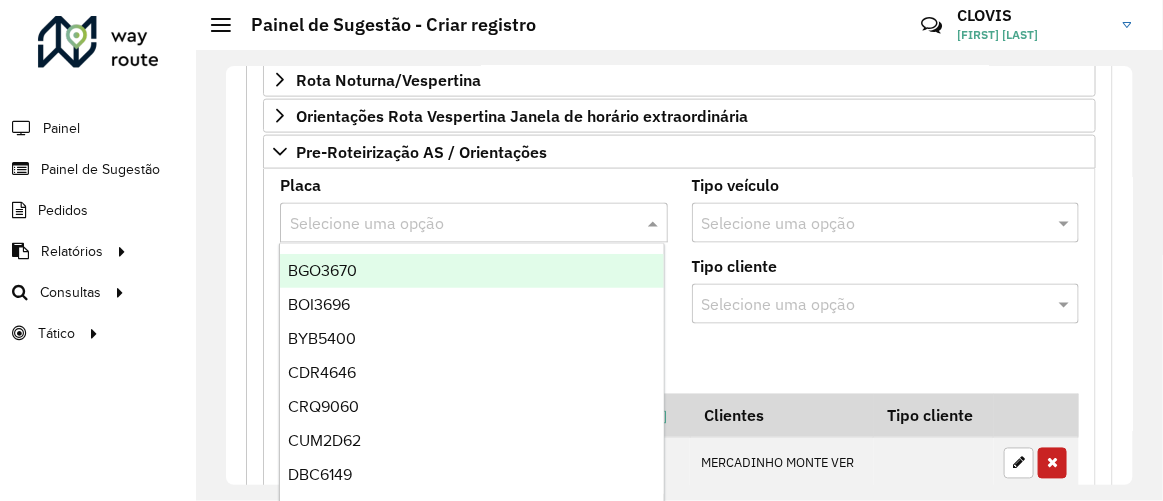paste on "*******" 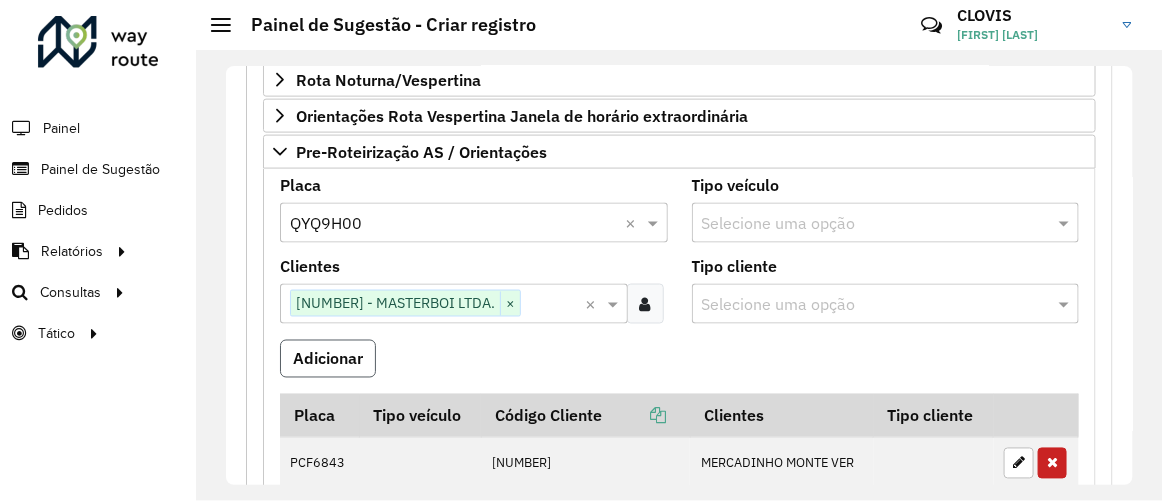 click on "Adicionar" at bounding box center [328, 359] 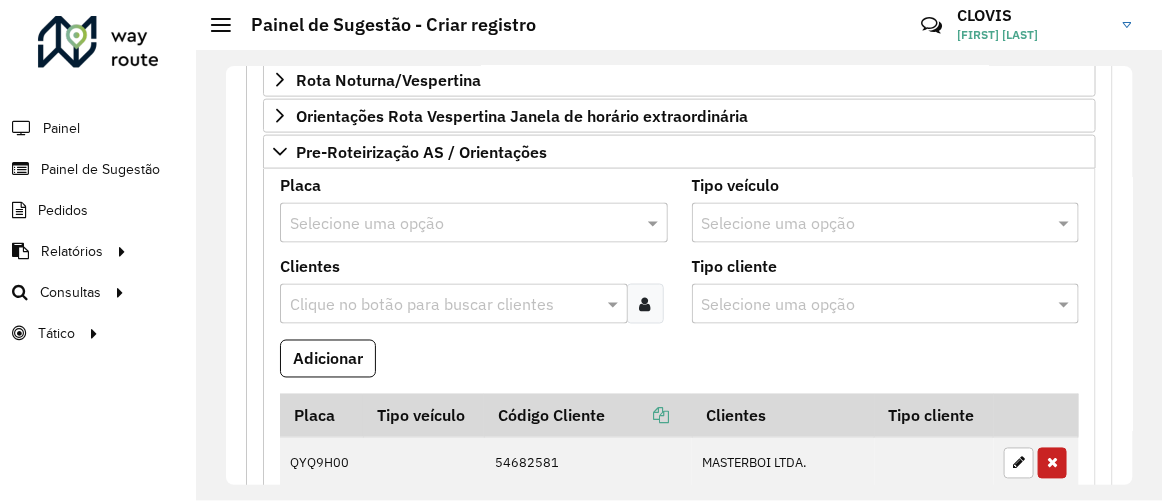 click at bounding box center (454, 224) 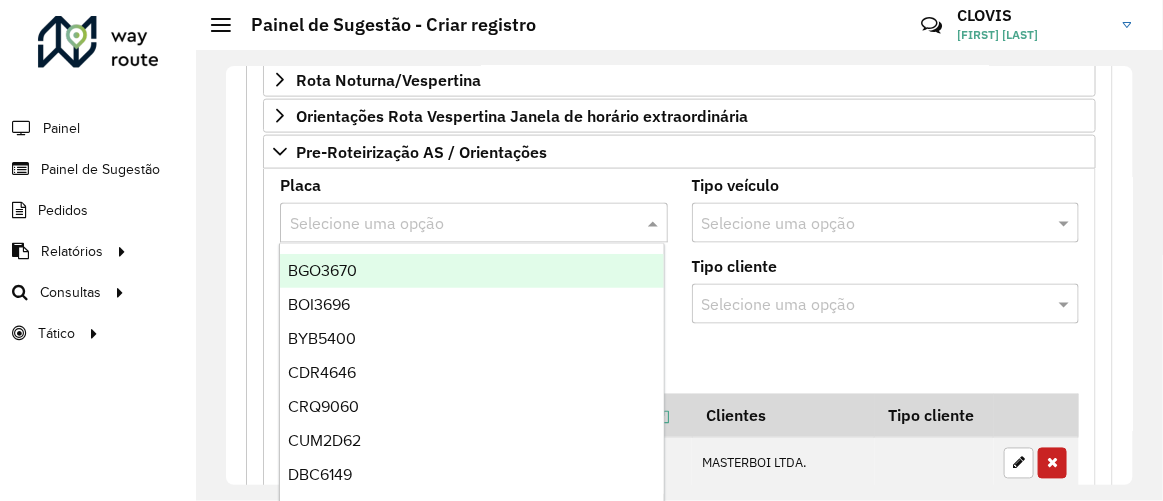 paste on "*******" 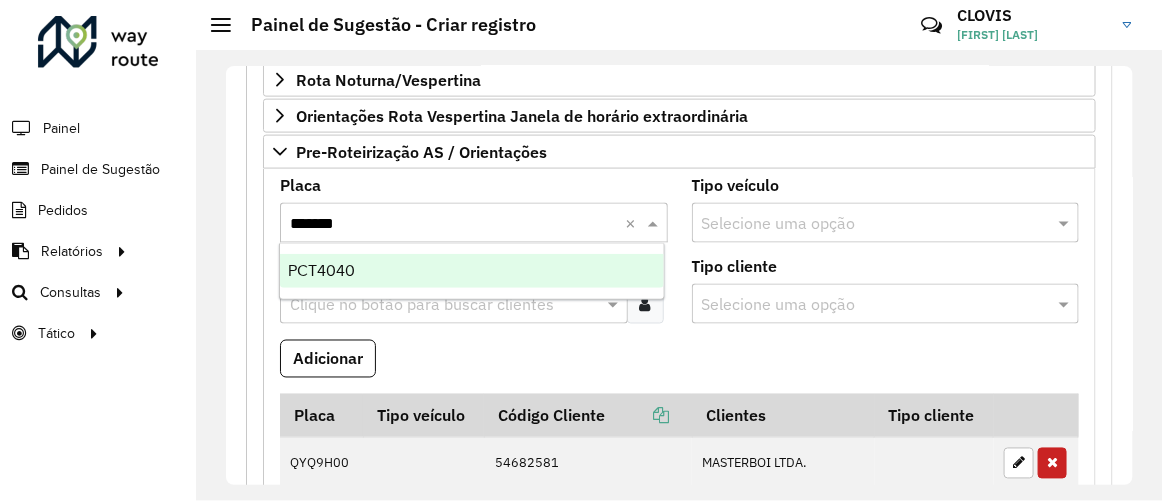 type 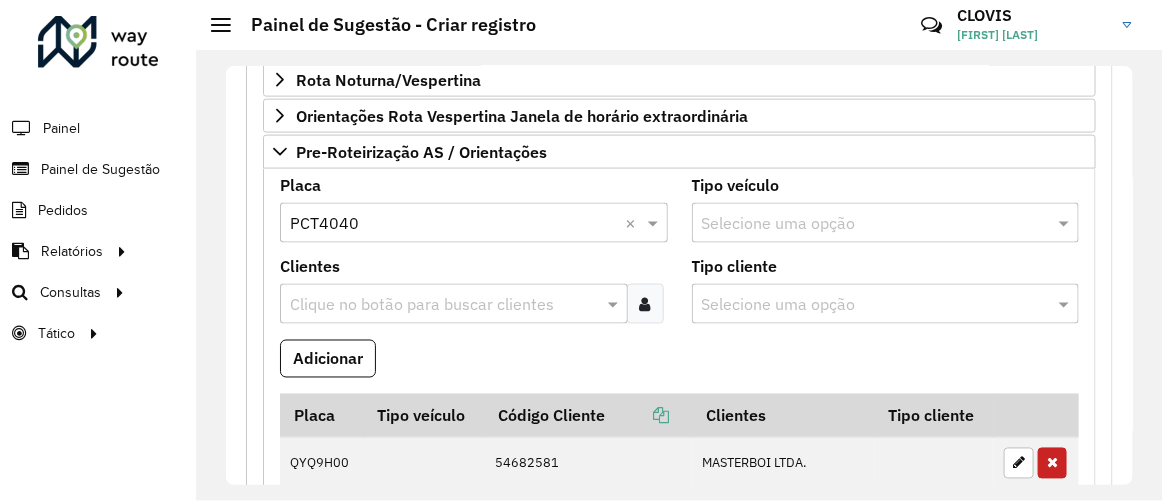 click on "Clientes  Clique no botão para buscar clientes" at bounding box center [474, 291] 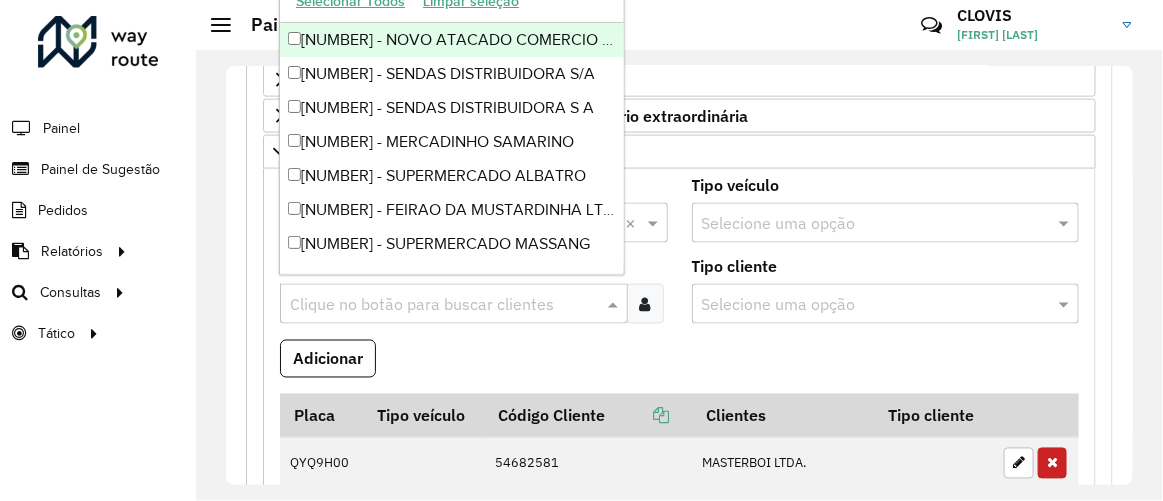 paste on "*****" 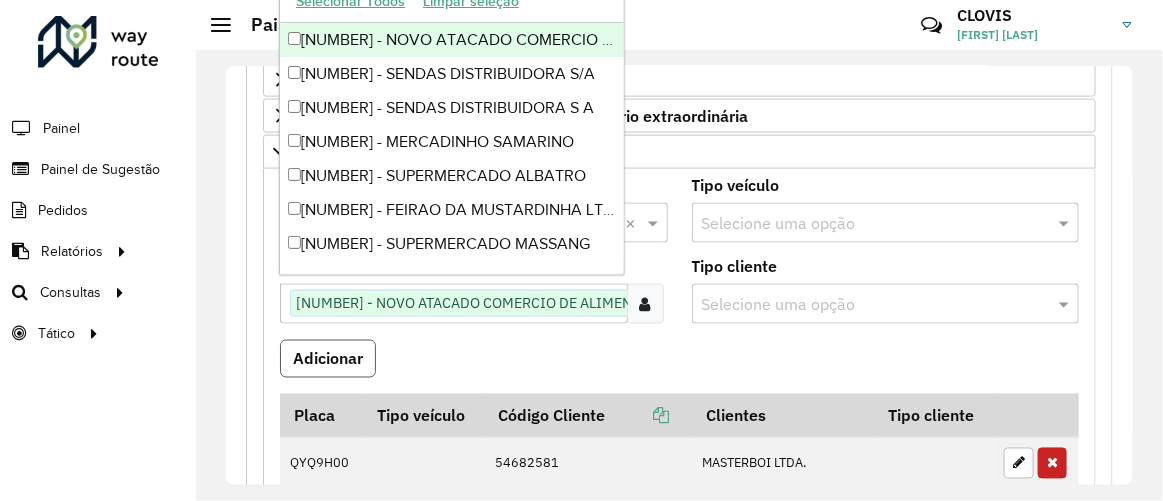 click on "Adicionar" at bounding box center (328, 359) 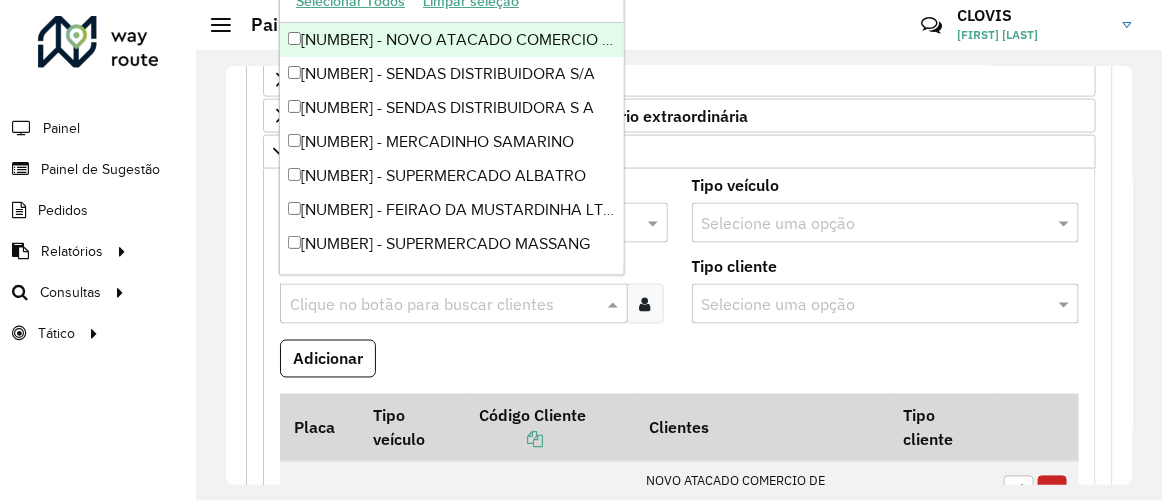 click at bounding box center (443, 305) 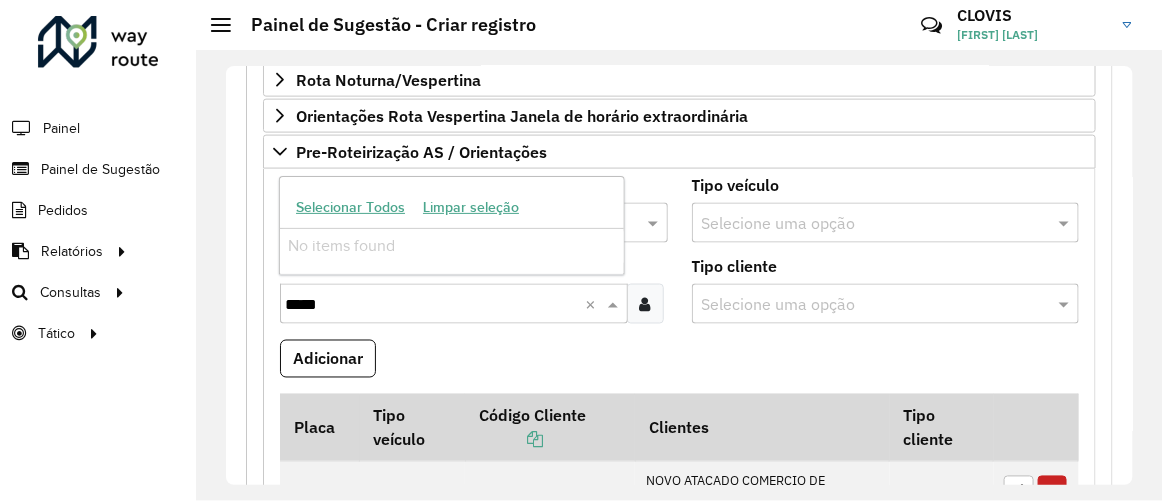 type on "*****" 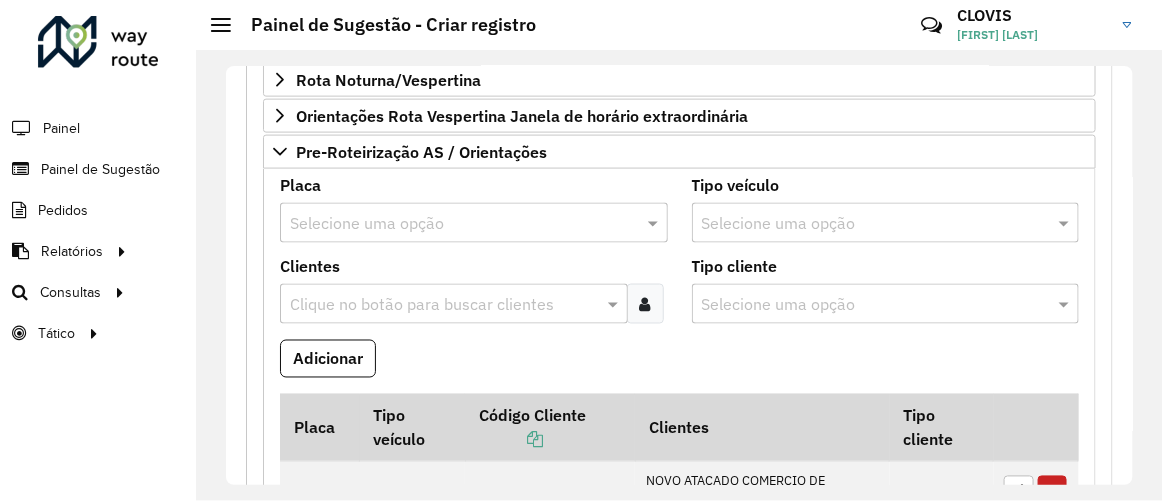 click at bounding box center (443, 305) 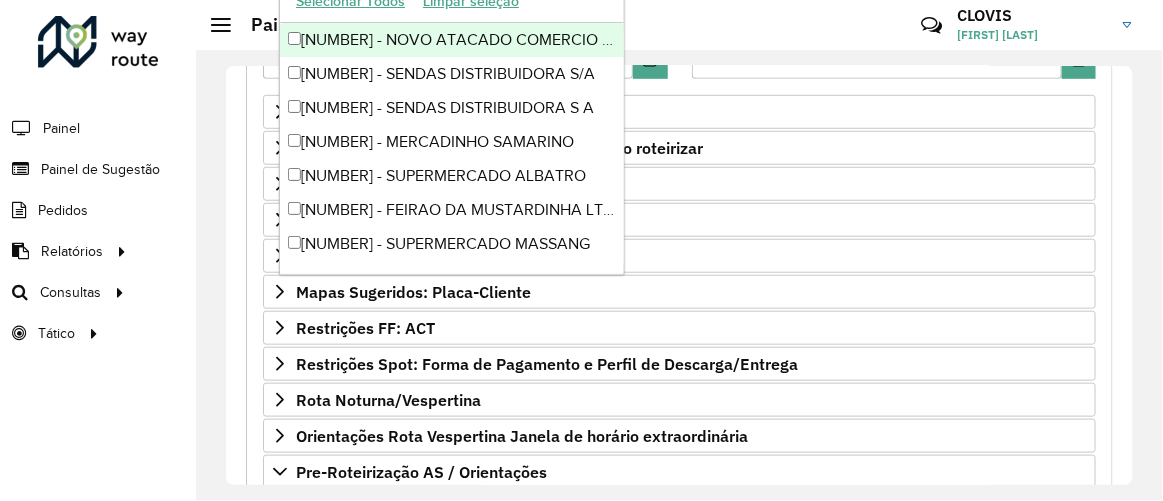 scroll, scrollTop: 0, scrollLeft: 0, axis: both 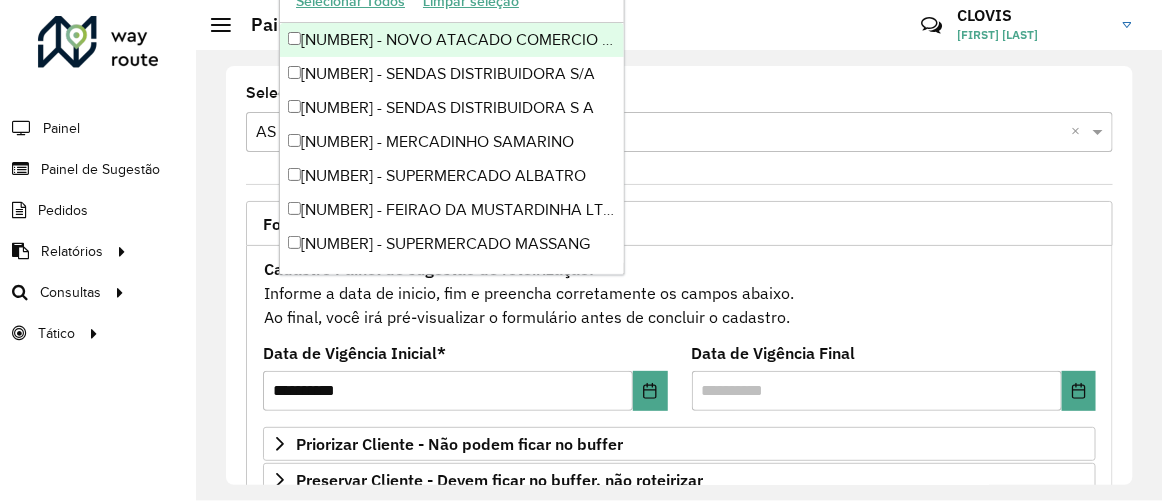 click on "Selecione um depósito  * Selecione uma opção × AS - Cabo × Formulário Painel de Sugestão
Cadastro Painel de sugestão de roteirização:
Informe a data de inicio, fim e preencha corretamente os campos abaixo.
Ao final, você irá pré-visualizar o formulário antes de concluir o cadastro.
Data de Vigência Inicial  * [DATE]  Data de Vigência Final   Priorizar Cliente - Não podem ficar no buffer   Clientes  Clique no botão para buscar clientes Clientes que não podem ficar no Buffer – Máximo 50 PDVS  Observações   Preservar Cliente - Devem ficar no buffer, não roteirizar   Clientes  Clique no botão para buscar clientes Clientes que não devem ser roteirizados – Máximo 50 PDVS  Observações   Cliente para Recarga   Placa  Selecione uma opção  Tipo veículo  Selecione uma opção  Clientes  Clique no botão para buscar clientes  Pedidos  Adicionar  Placa   Tipo veículo   Código Cliente   Pedidos" 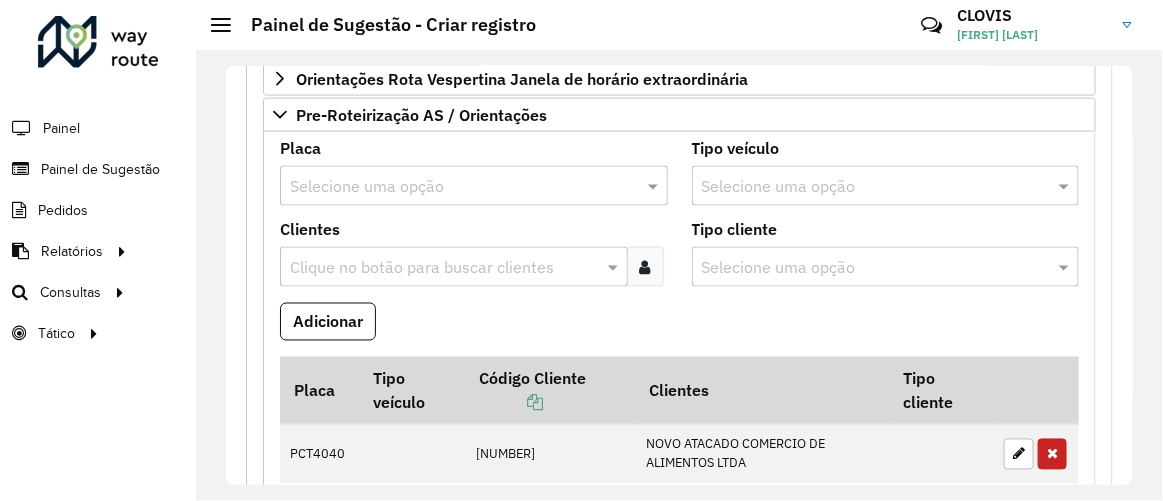 scroll, scrollTop: 701, scrollLeft: 0, axis: vertical 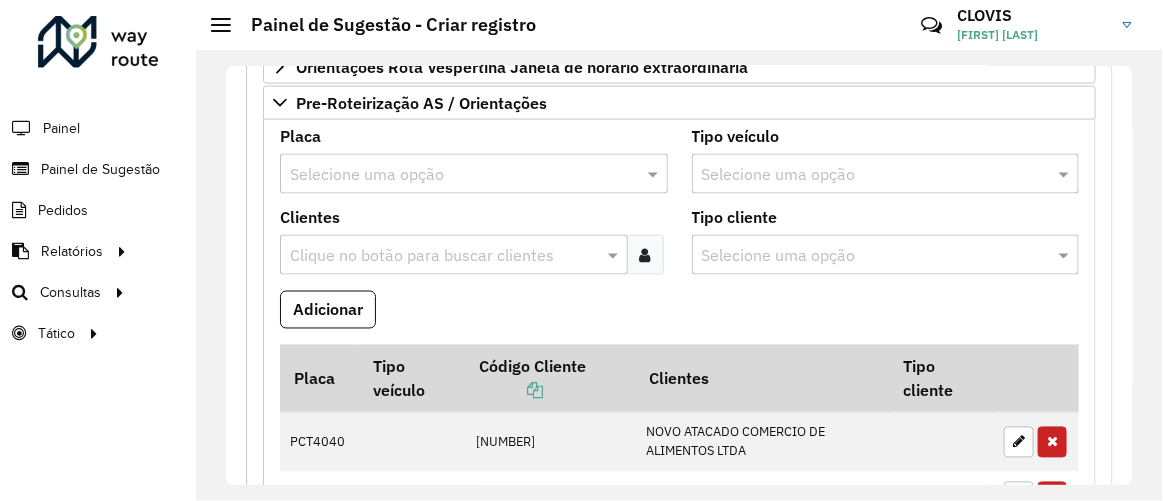 click at bounding box center (443, 256) 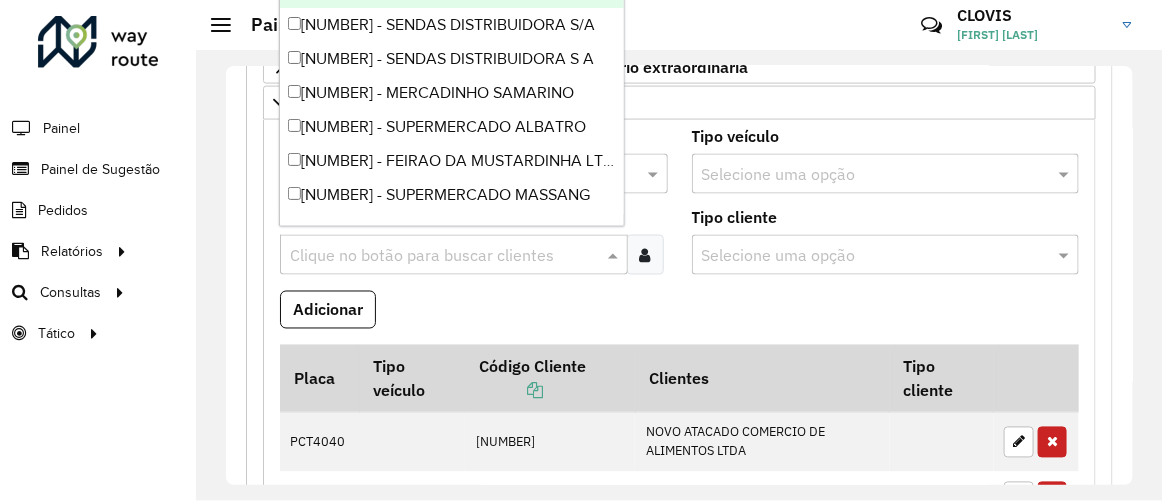 paste on "*****" 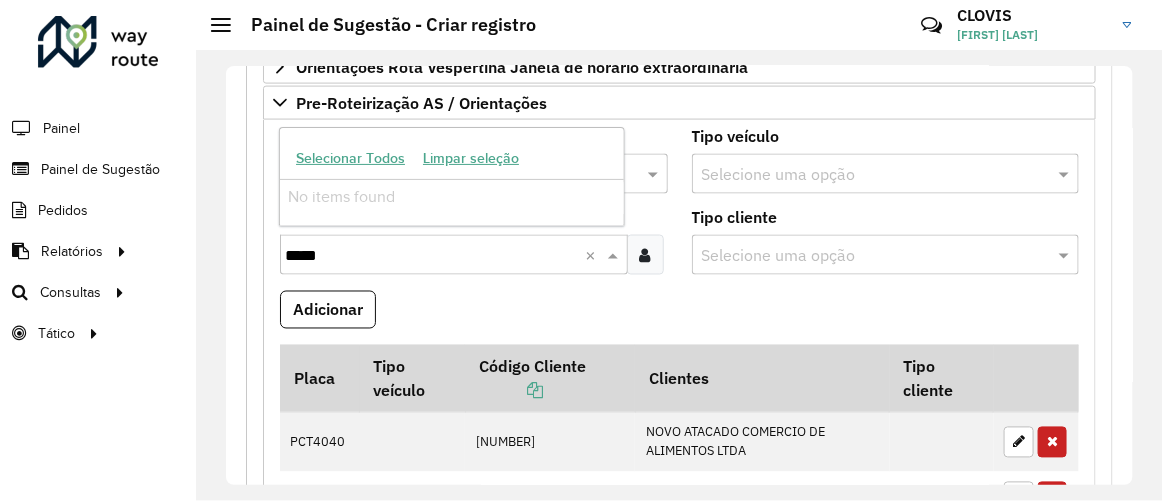 type on "*****" 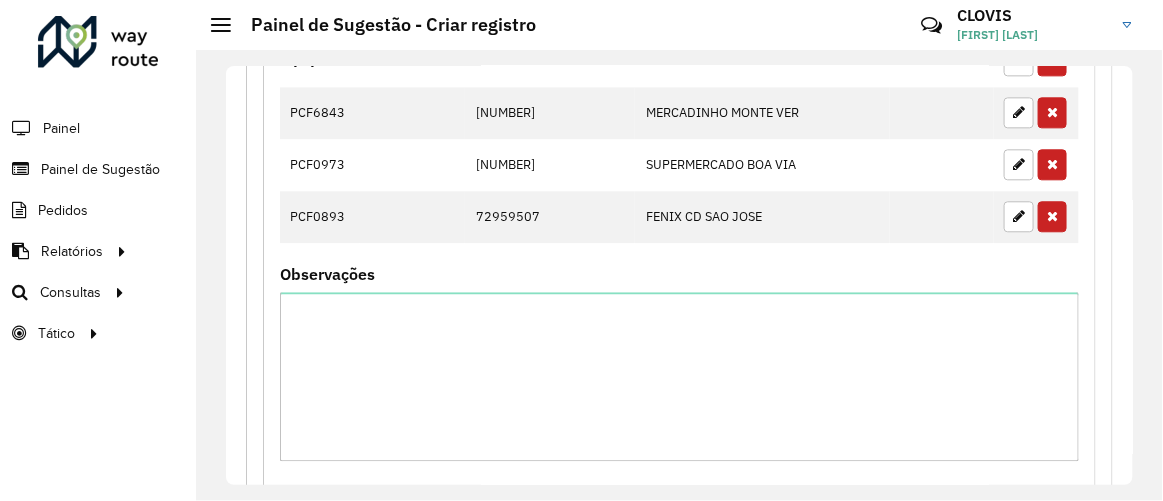 scroll, scrollTop: 1141, scrollLeft: 0, axis: vertical 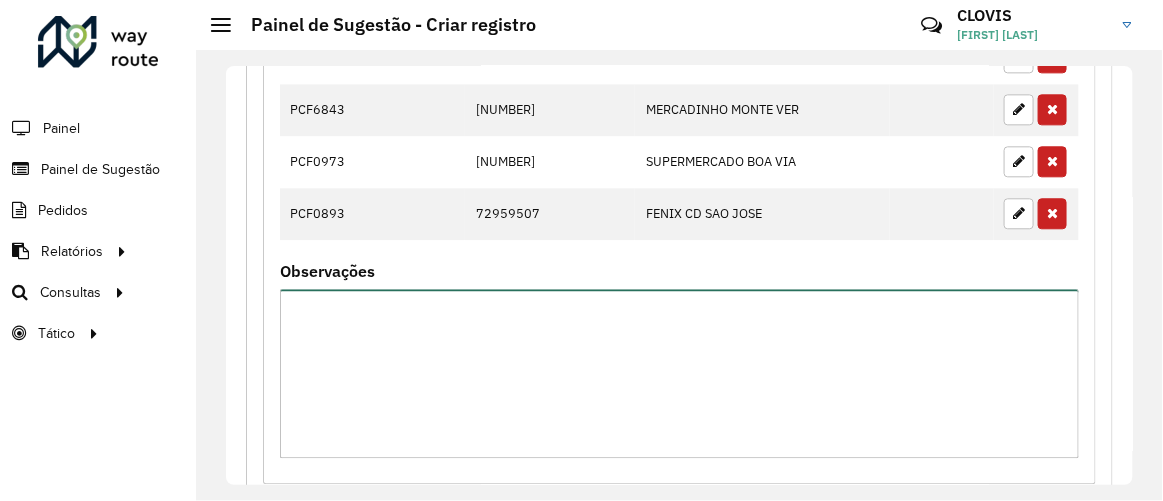 click on "Observações" at bounding box center [679, 373] 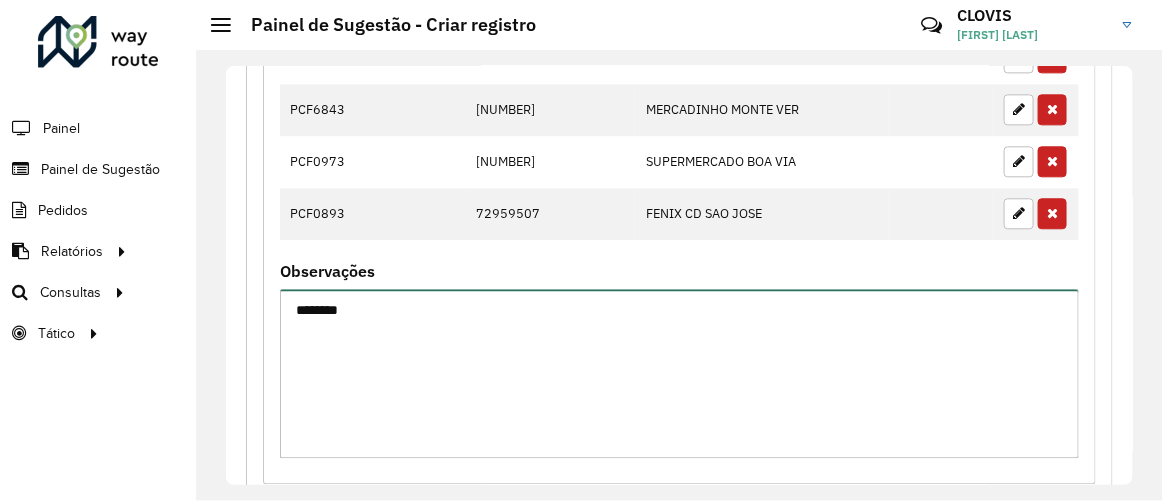 paste on "******" 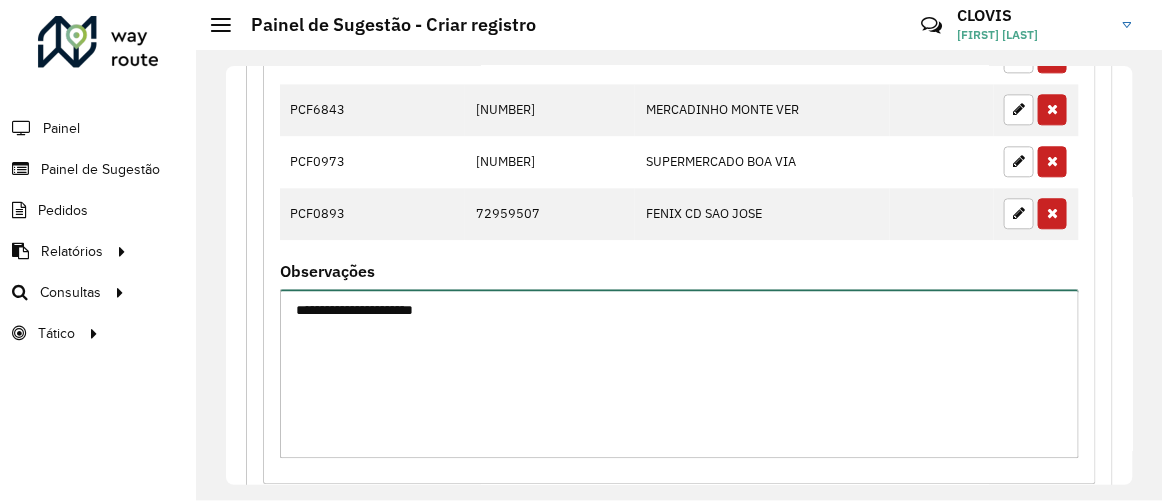 paste on "********" 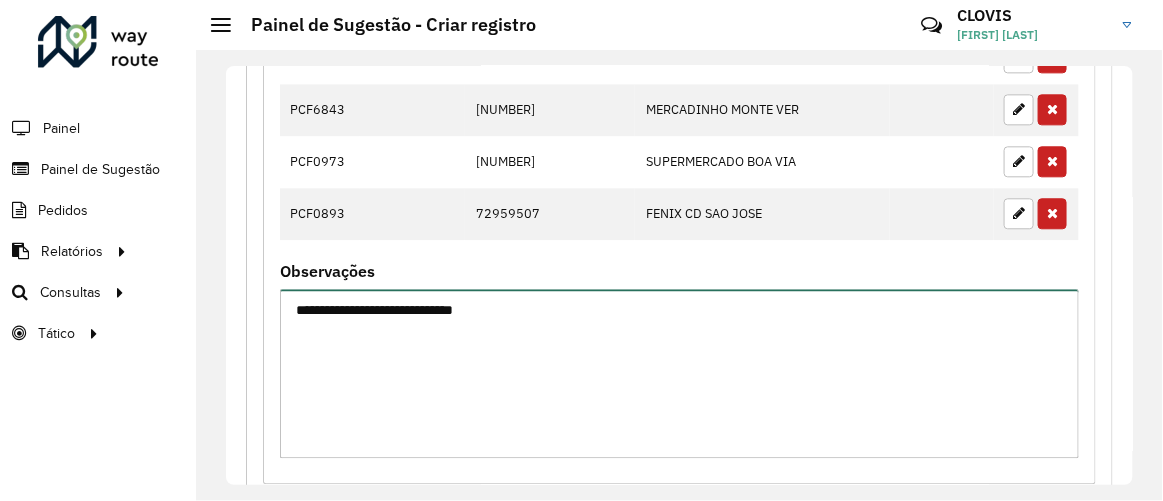 scroll, scrollTop: 1281, scrollLeft: 0, axis: vertical 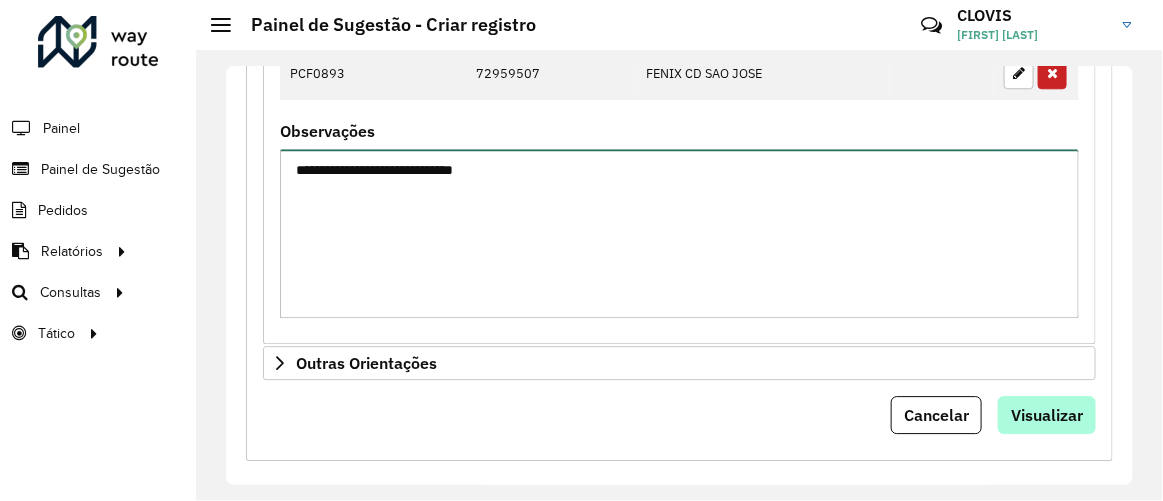 type on "**********" 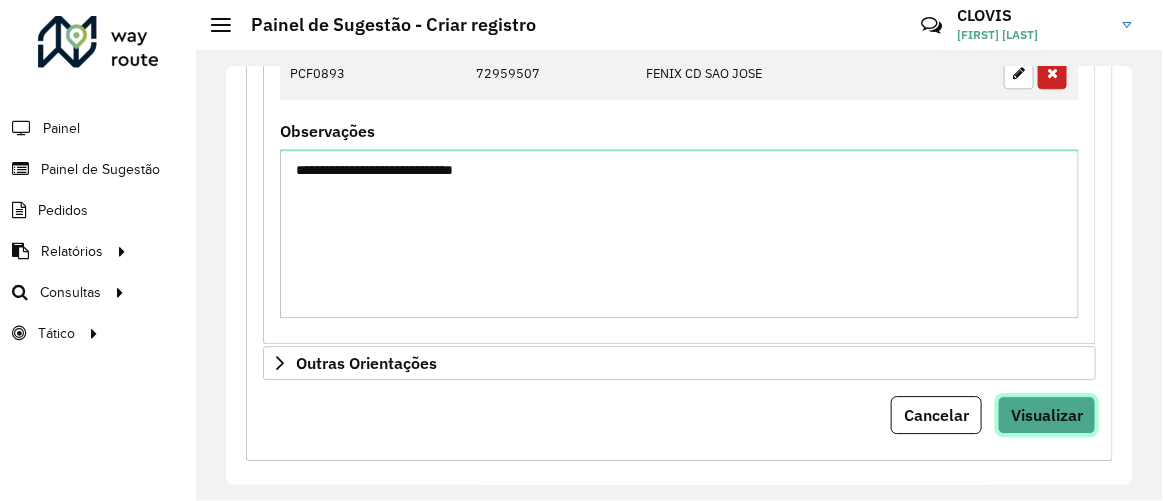 click on "Visualizar" at bounding box center [1047, 415] 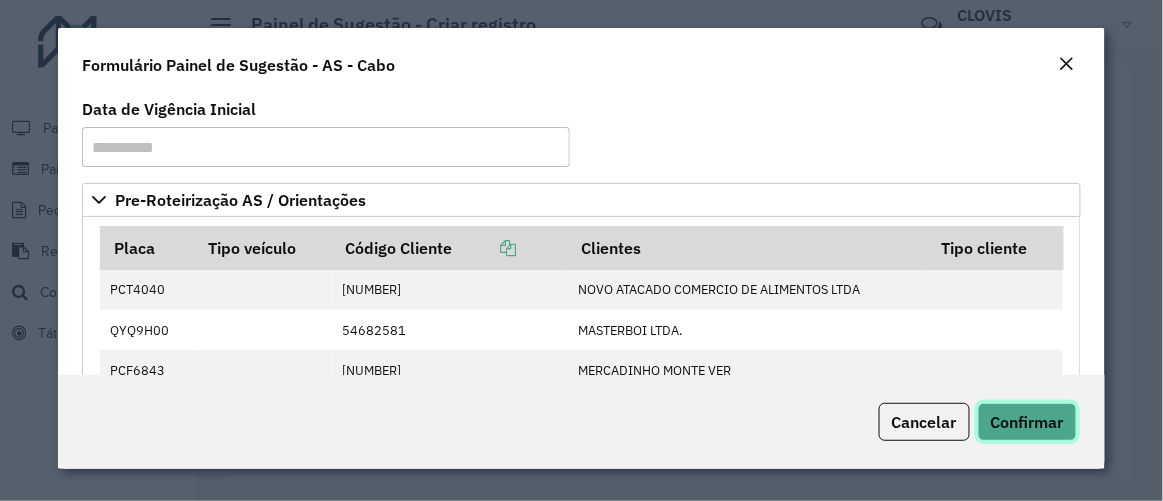 click on "Confirmar" 